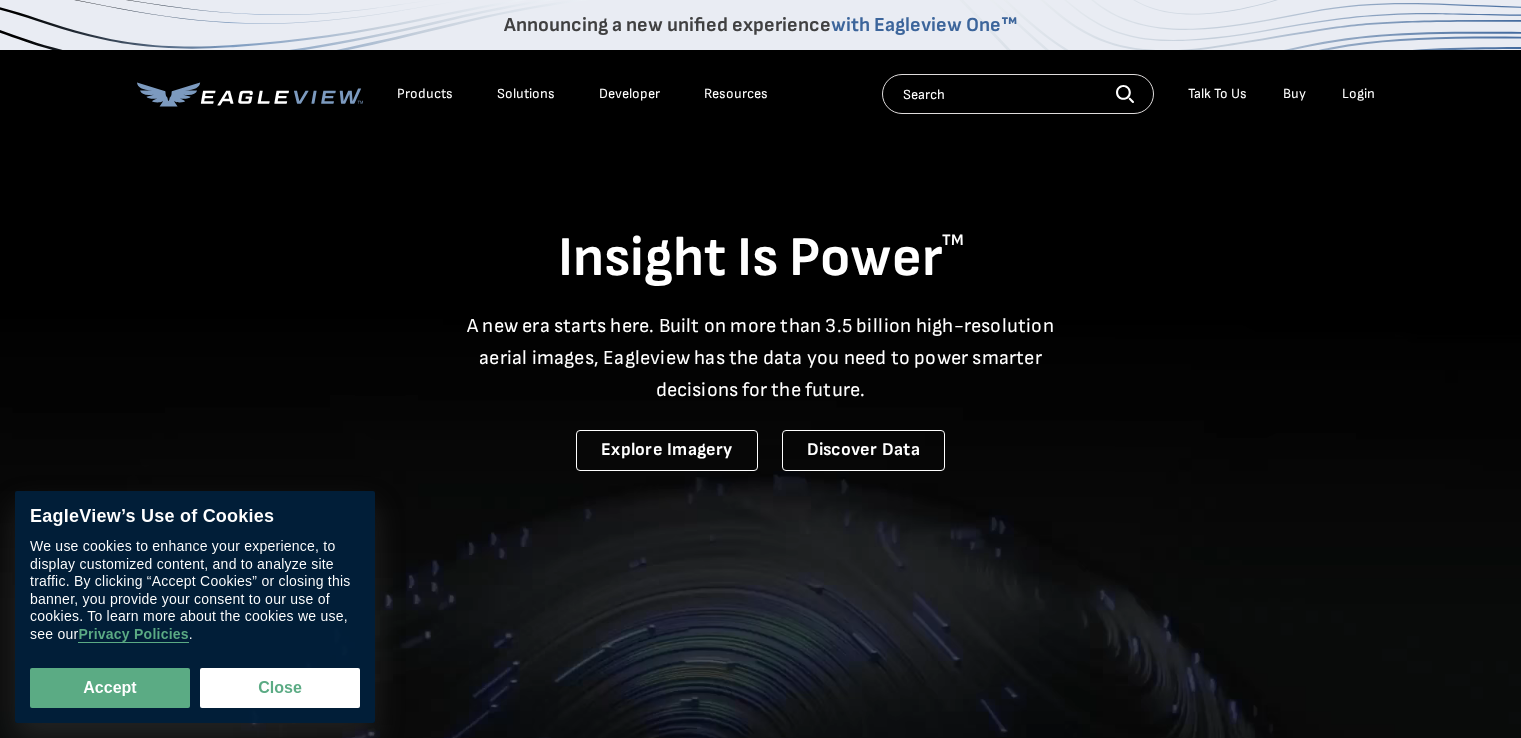 scroll, scrollTop: 0, scrollLeft: 0, axis: both 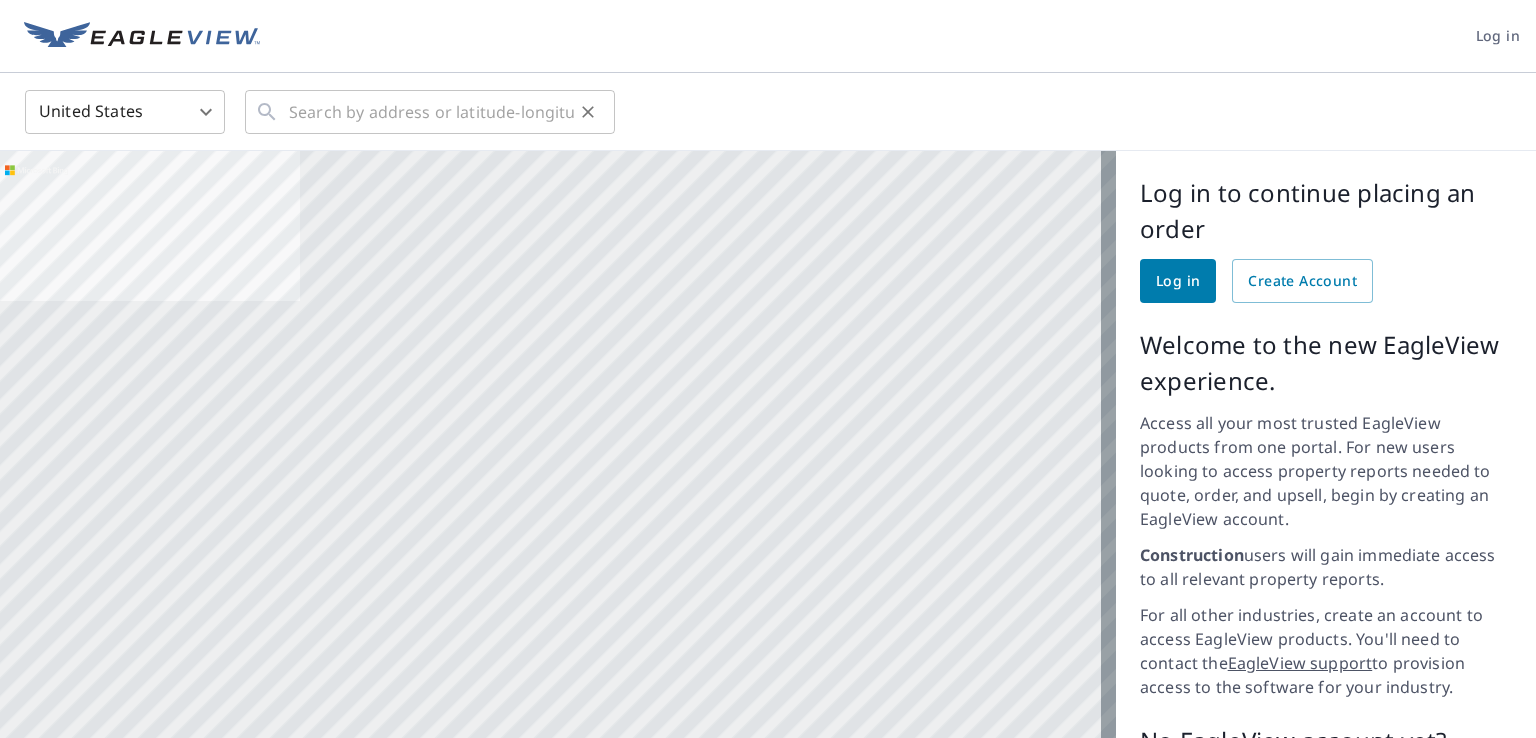 click on "​" at bounding box center (430, 112) 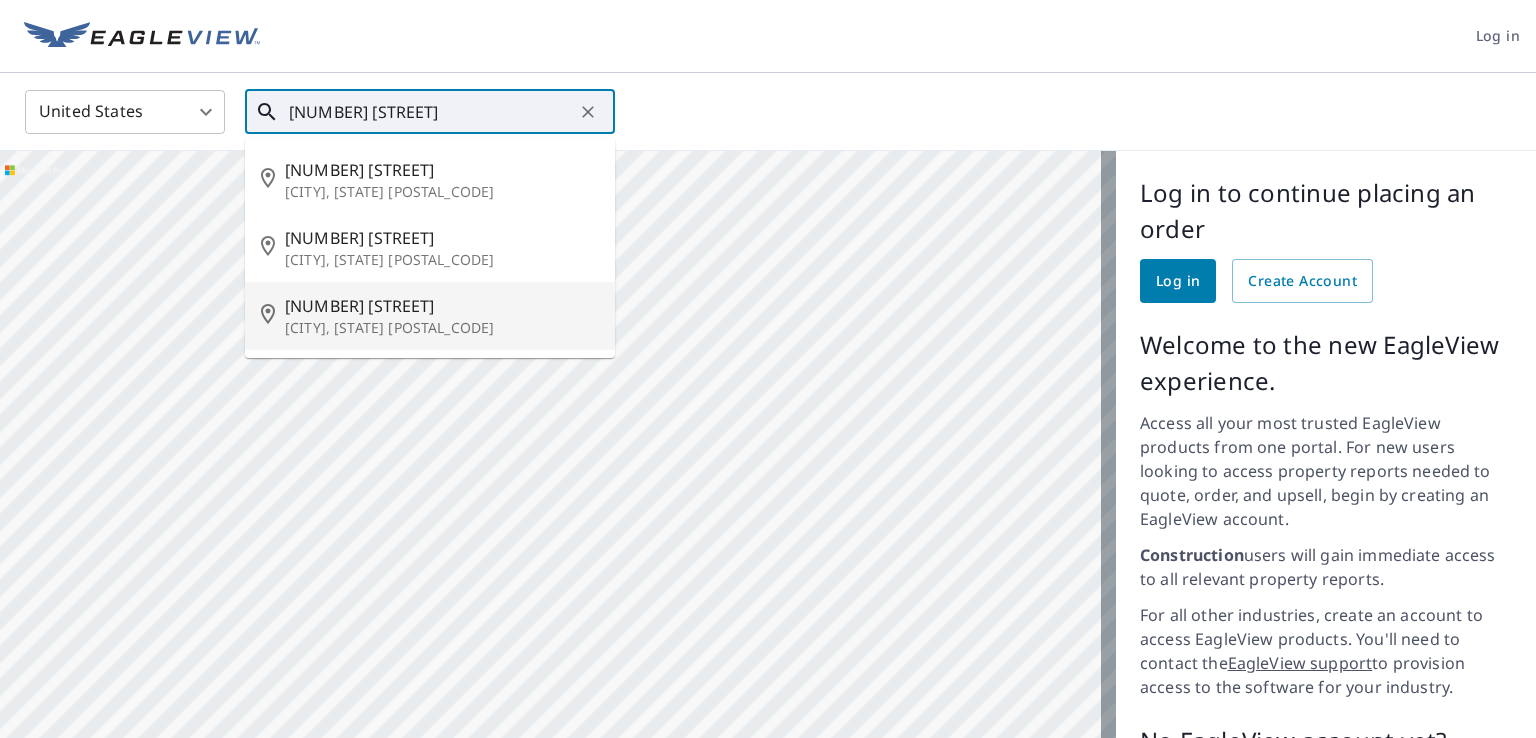 click on "[NUMBER] [STREET]" at bounding box center [442, 306] 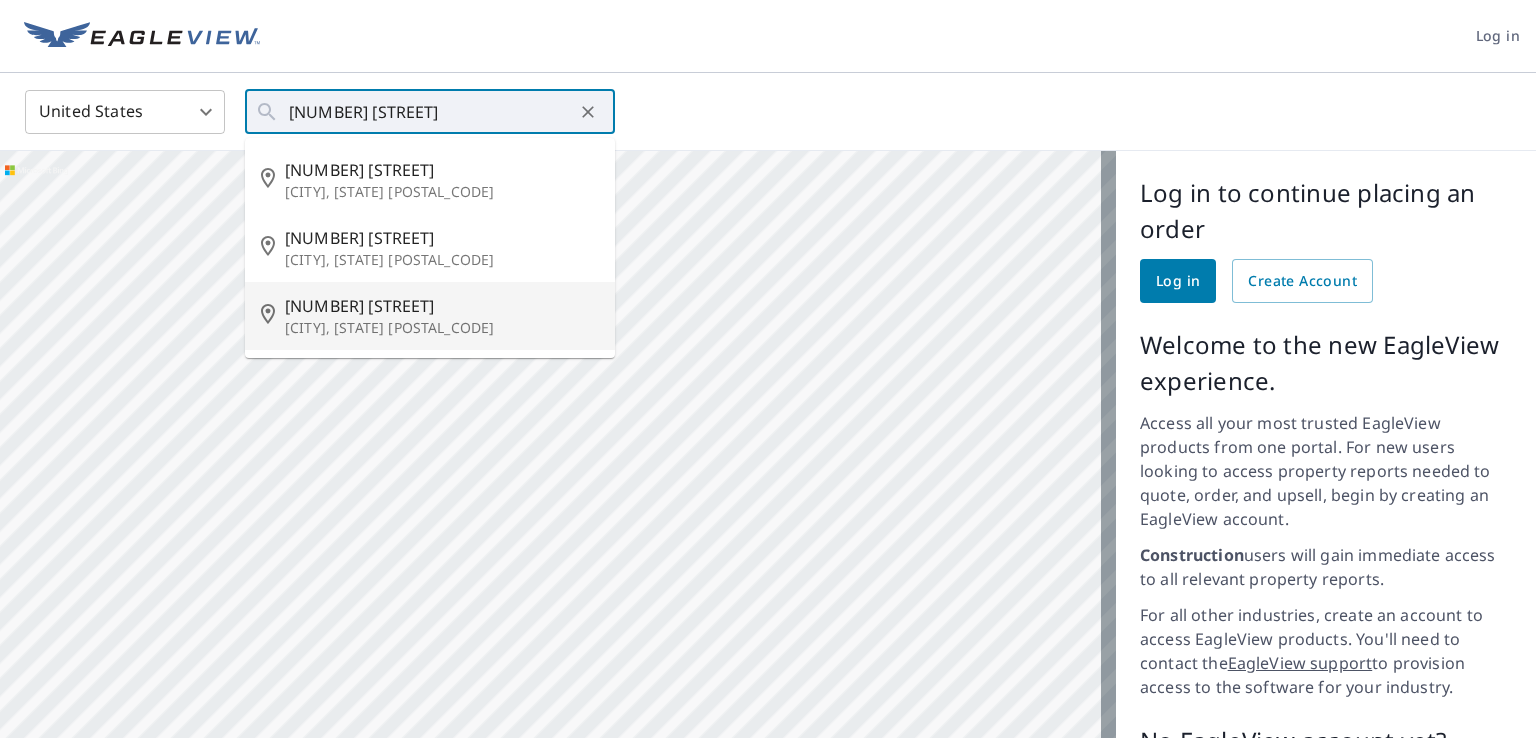 type on "[NUMBER] [STREET] [CITY], [STATE] [POSTAL_CODE]" 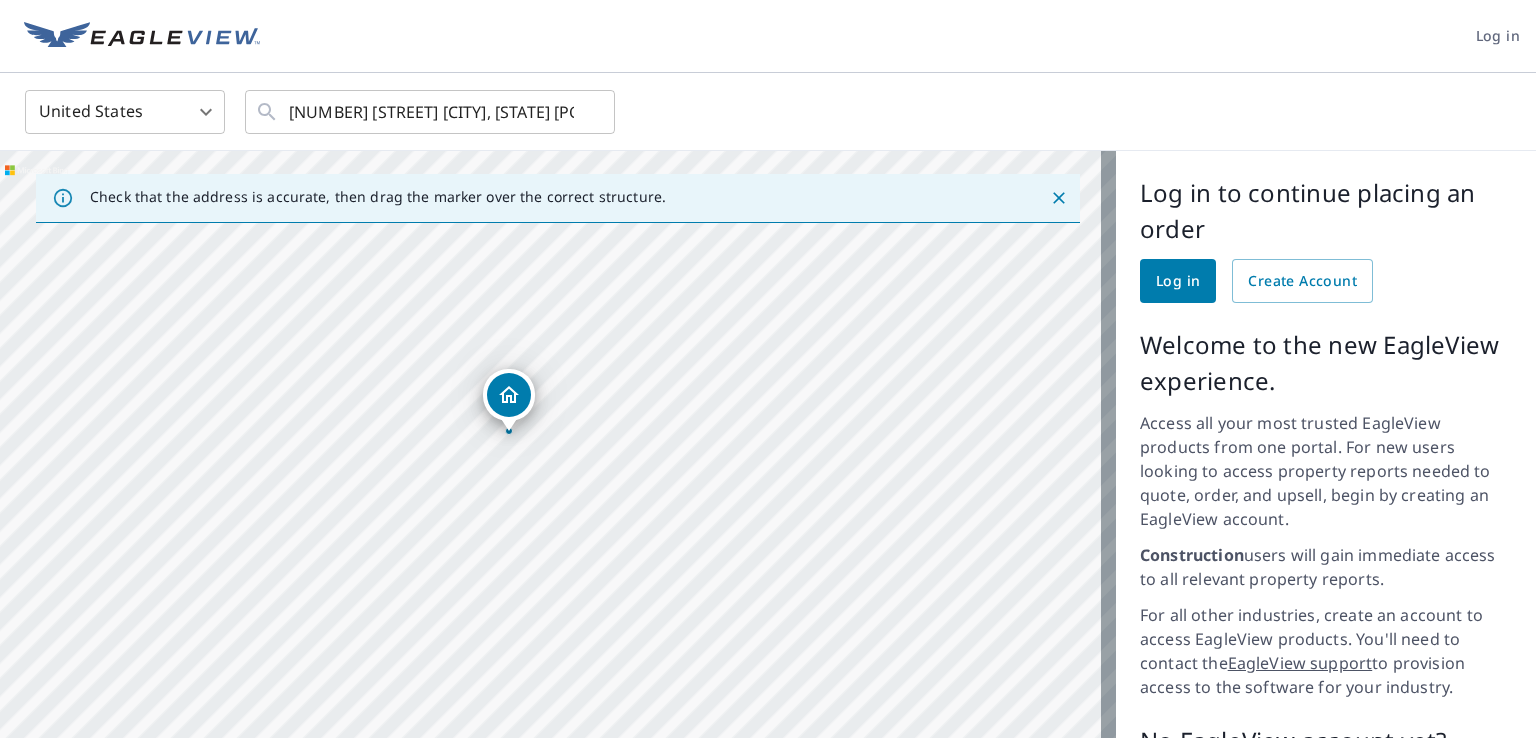 drag, startPoint x: 658, startPoint y: 585, endPoint x: 620, endPoint y: 429, distance: 160.56151 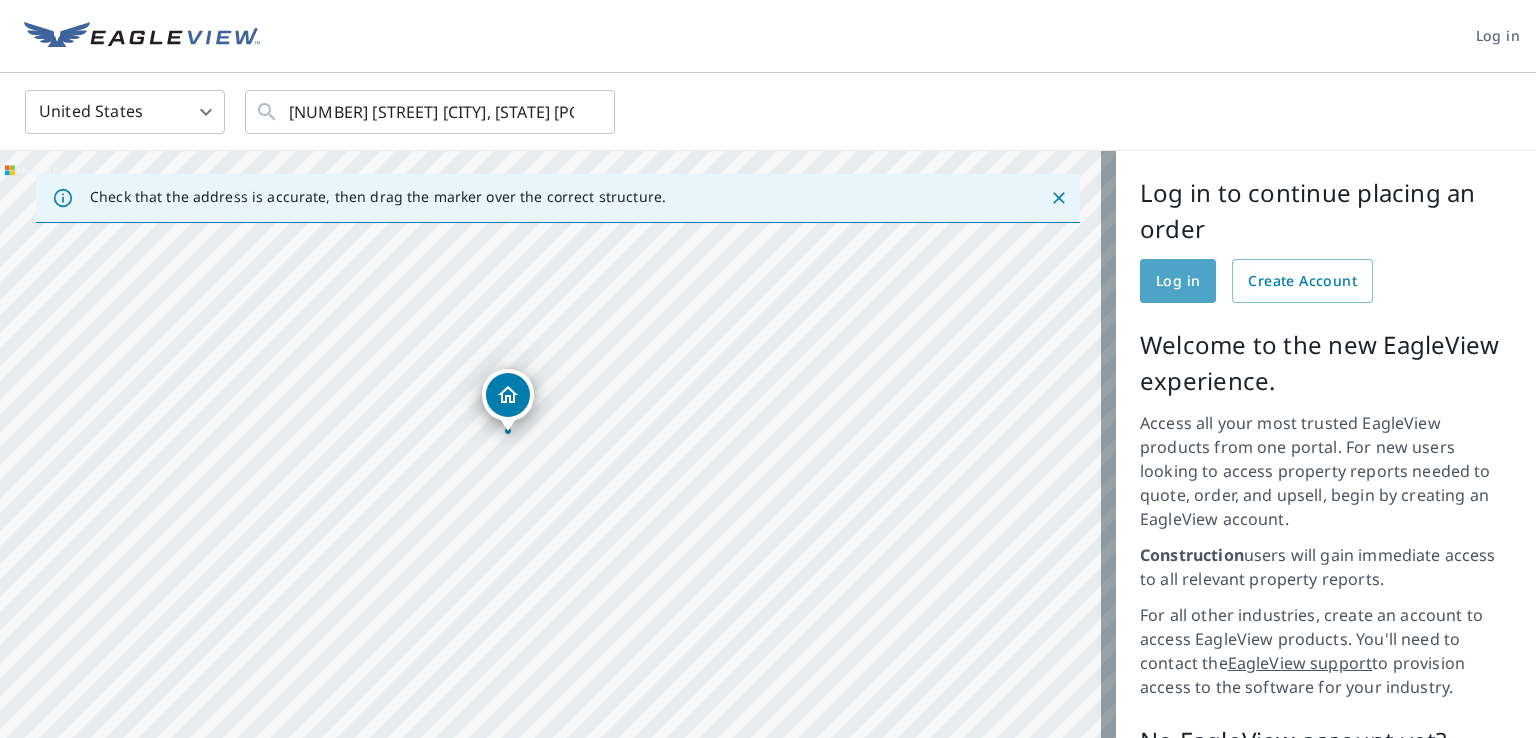 click on "Log in" at bounding box center [1178, 281] 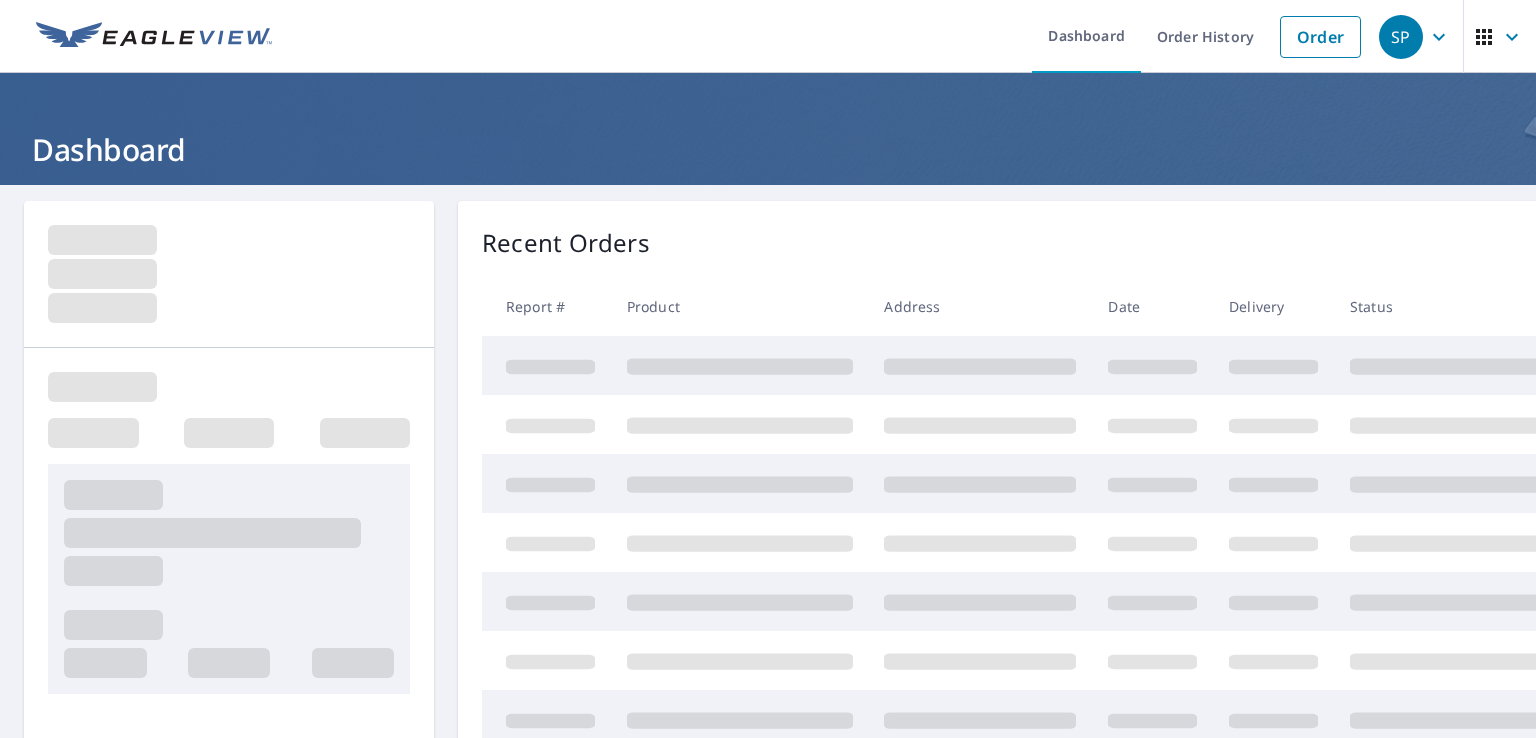 scroll, scrollTop: 0, scrollLeft: 0, axis: both 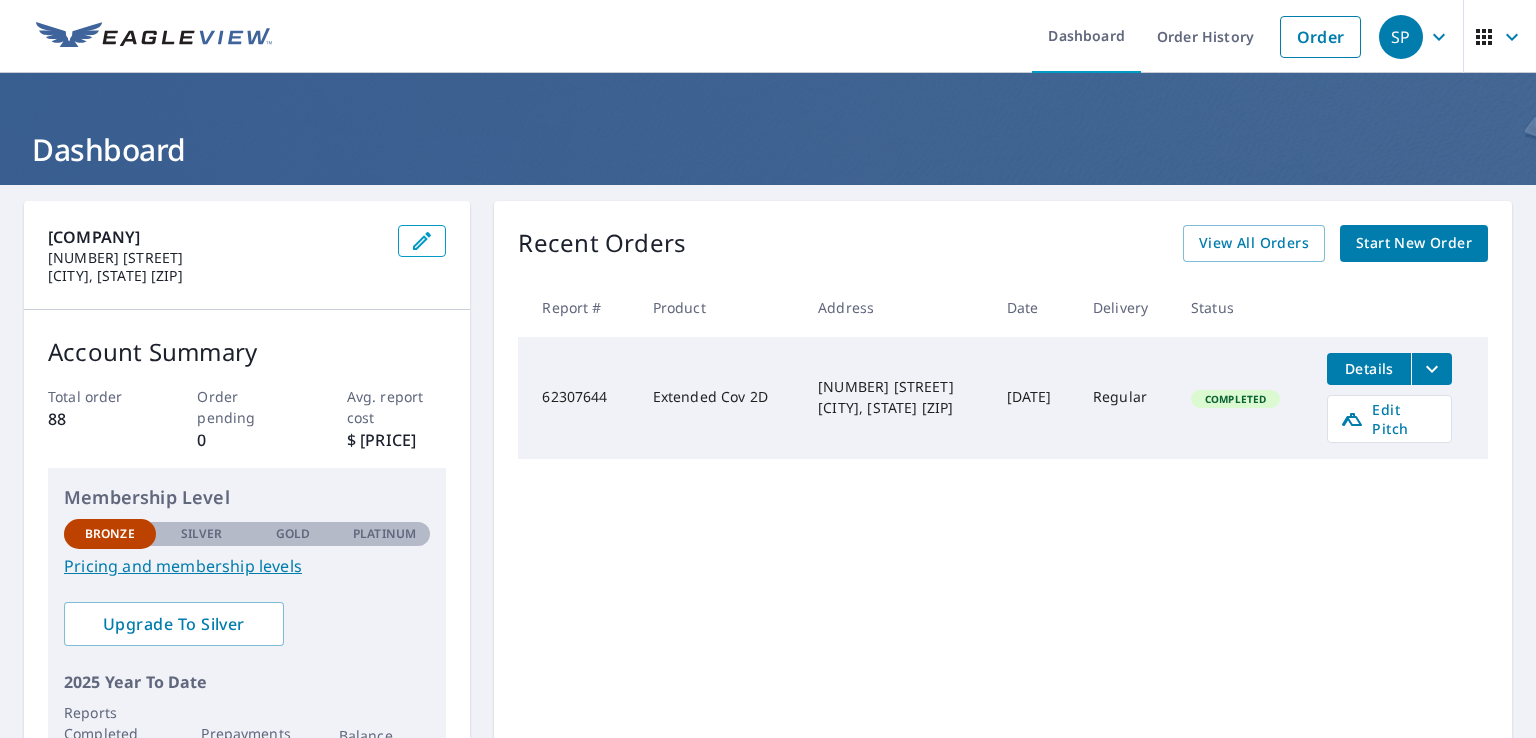 click 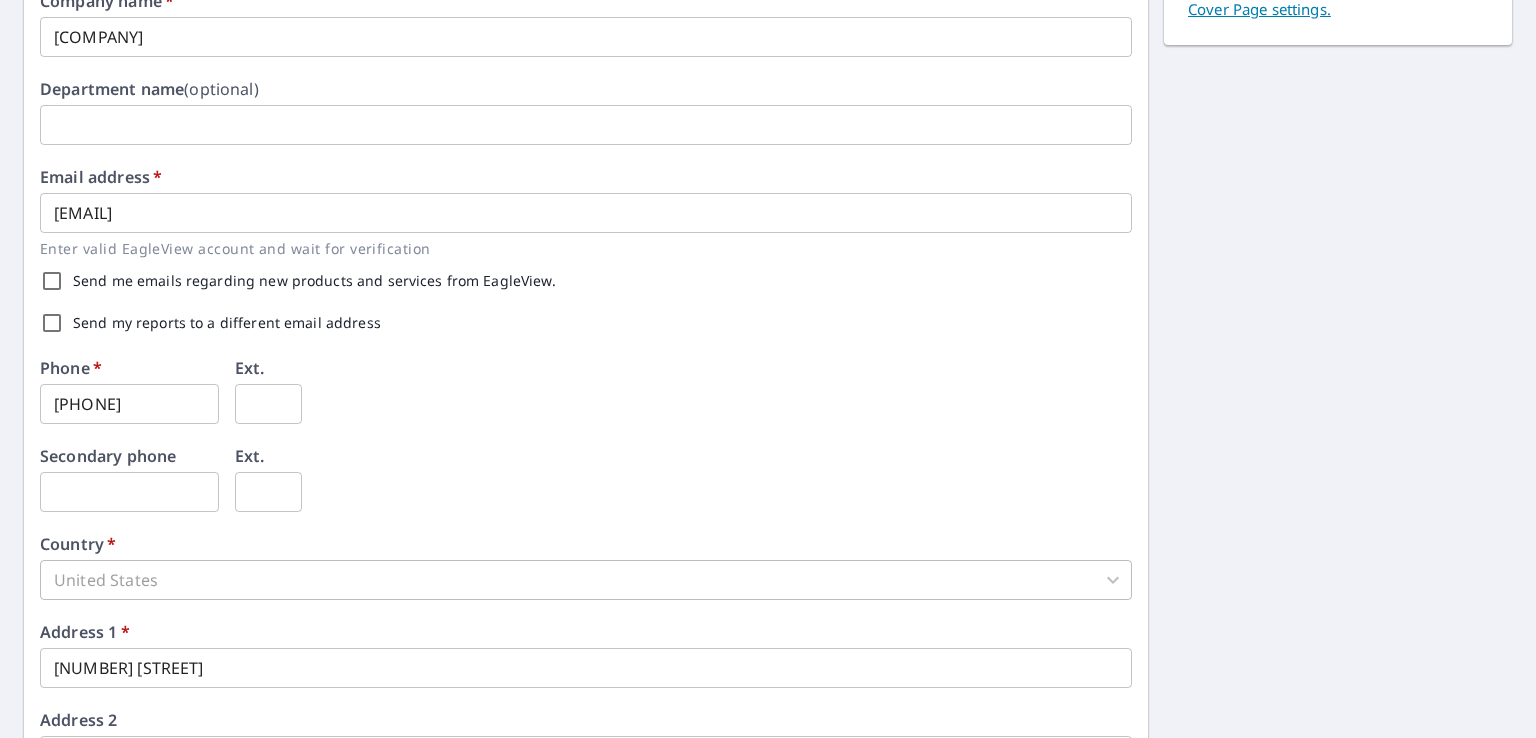 scroll, scrollTop: 669, scrollLeft: 0, axis: vertical 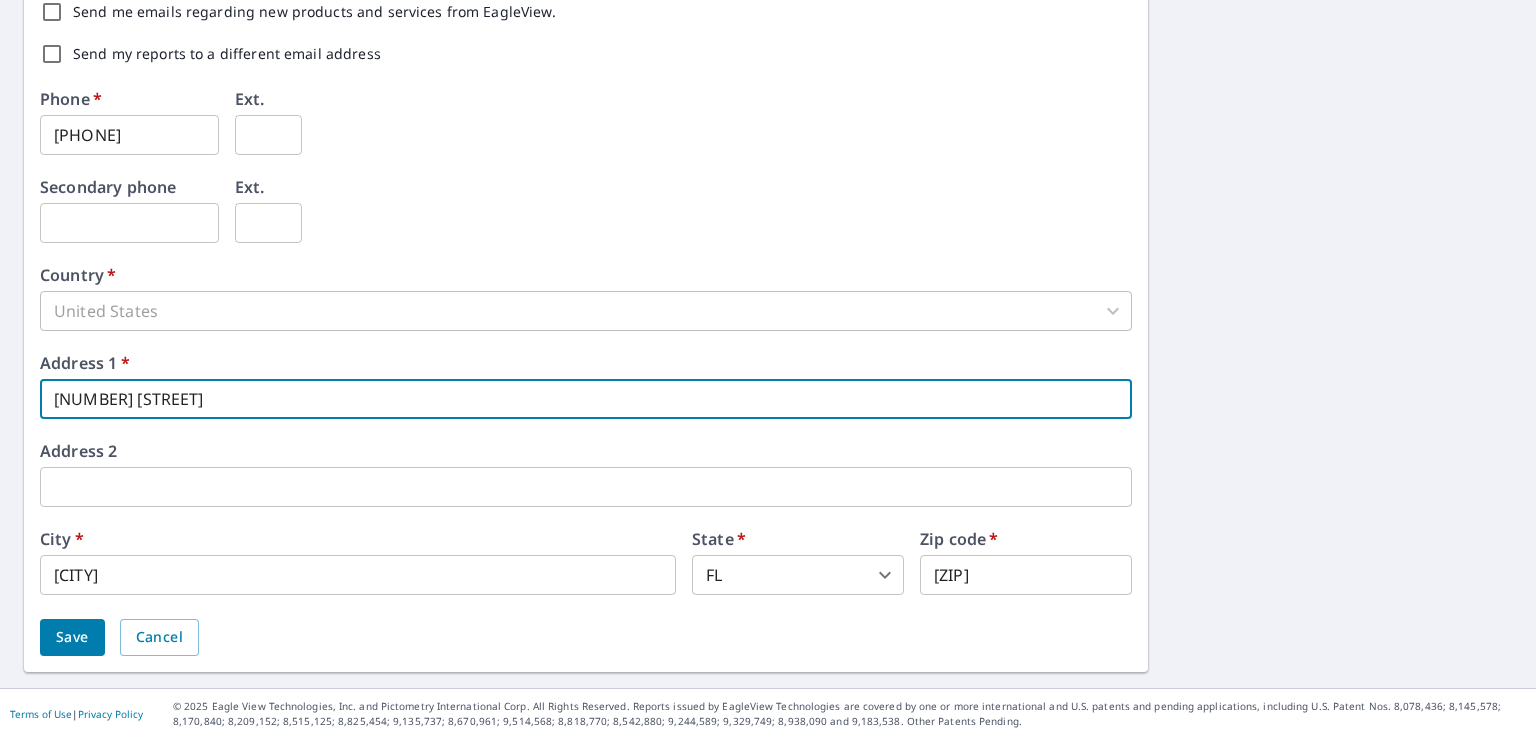 click on "234 Oceanway Ave" at bounding box center (586, 399) 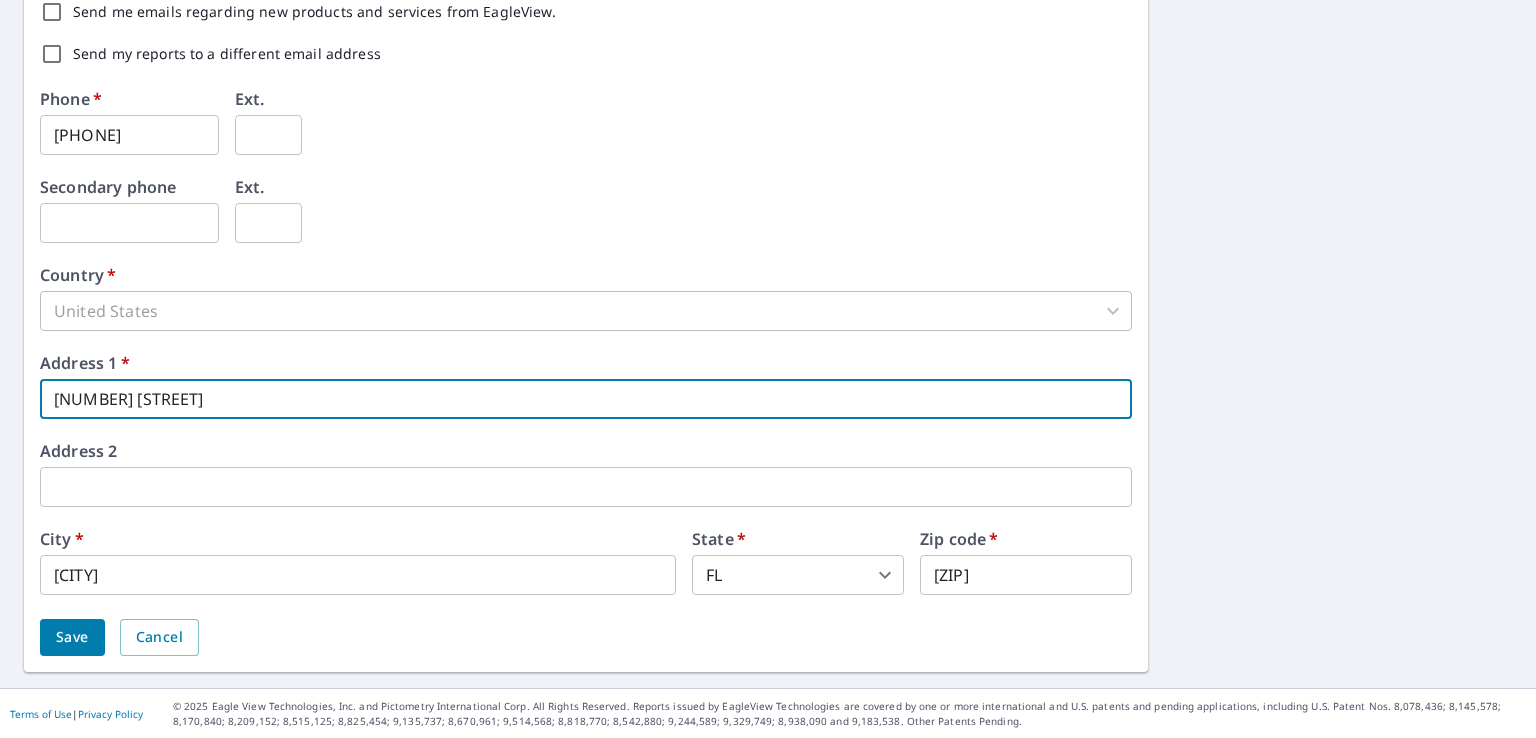 type on "1845 University Blvd N" 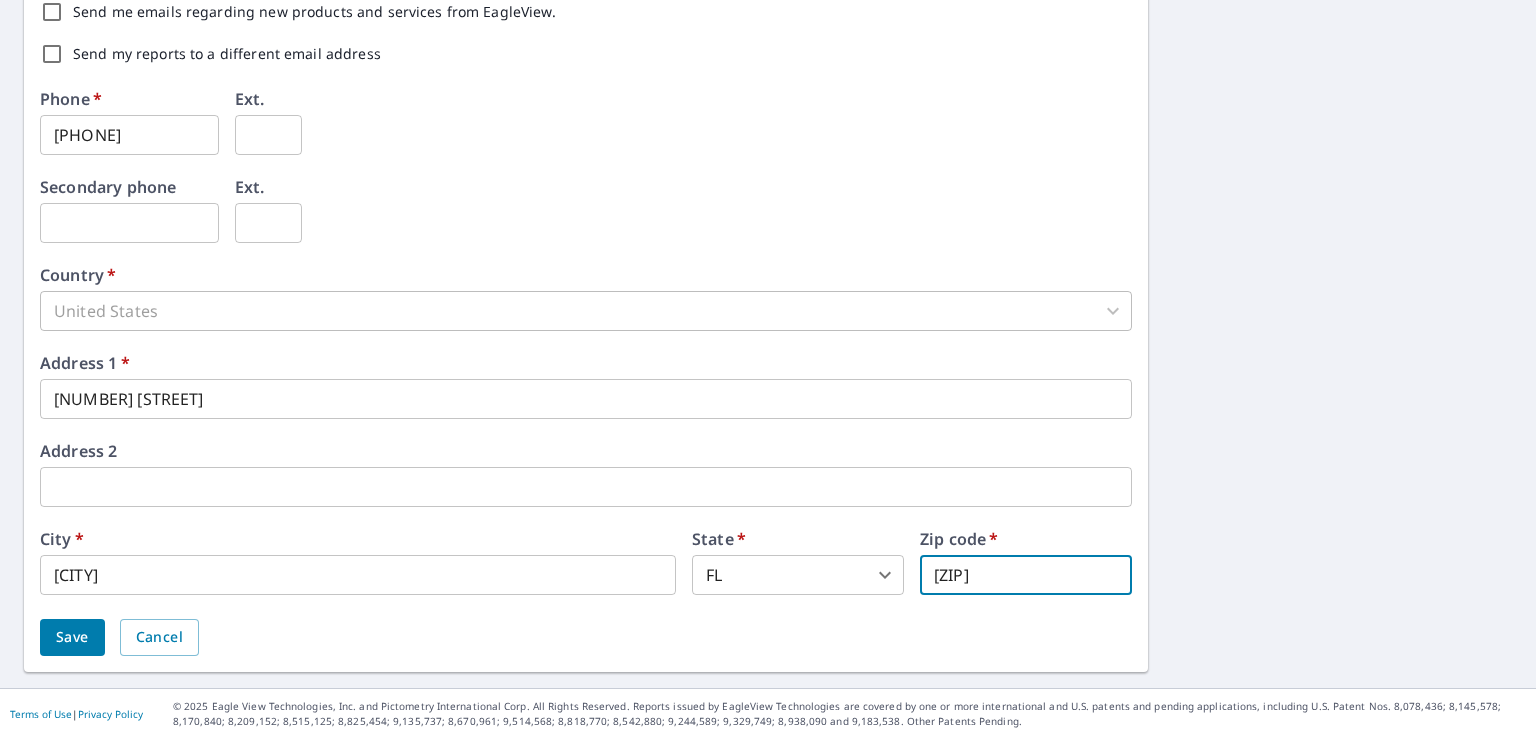 type on "32211" 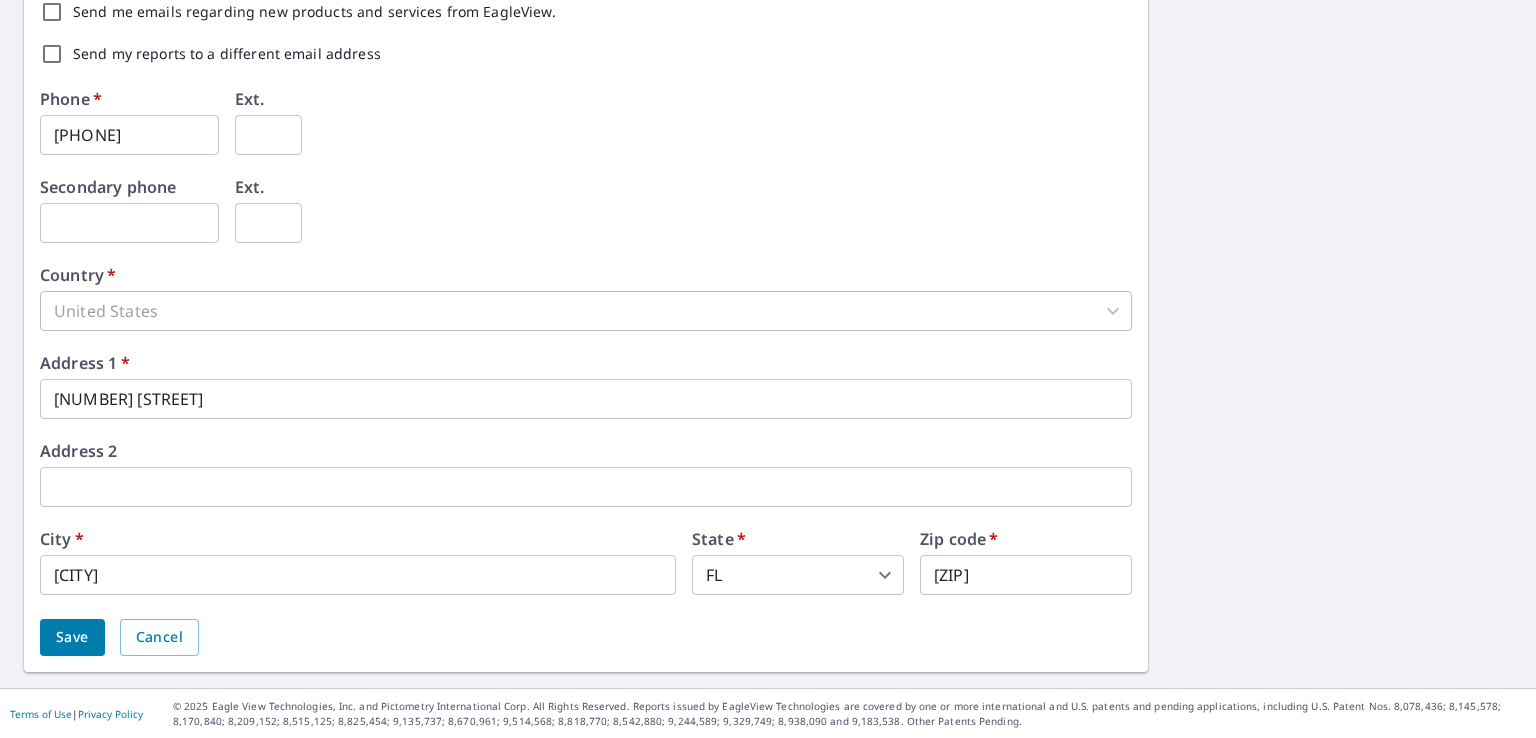 click on "Save" at bounding box center (72, 637) 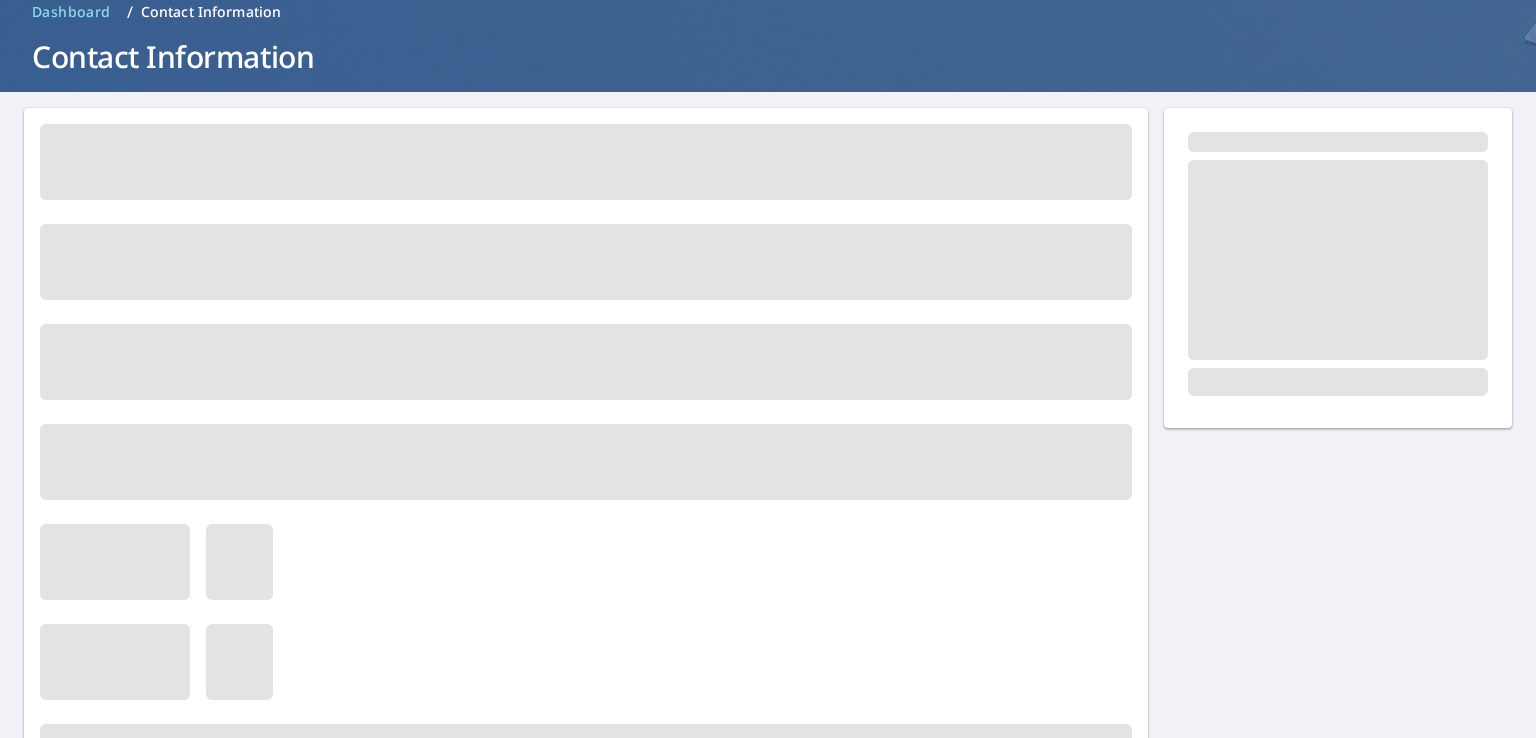 scroll, scrollTop: 0, scrollLeft: 0, axis: both 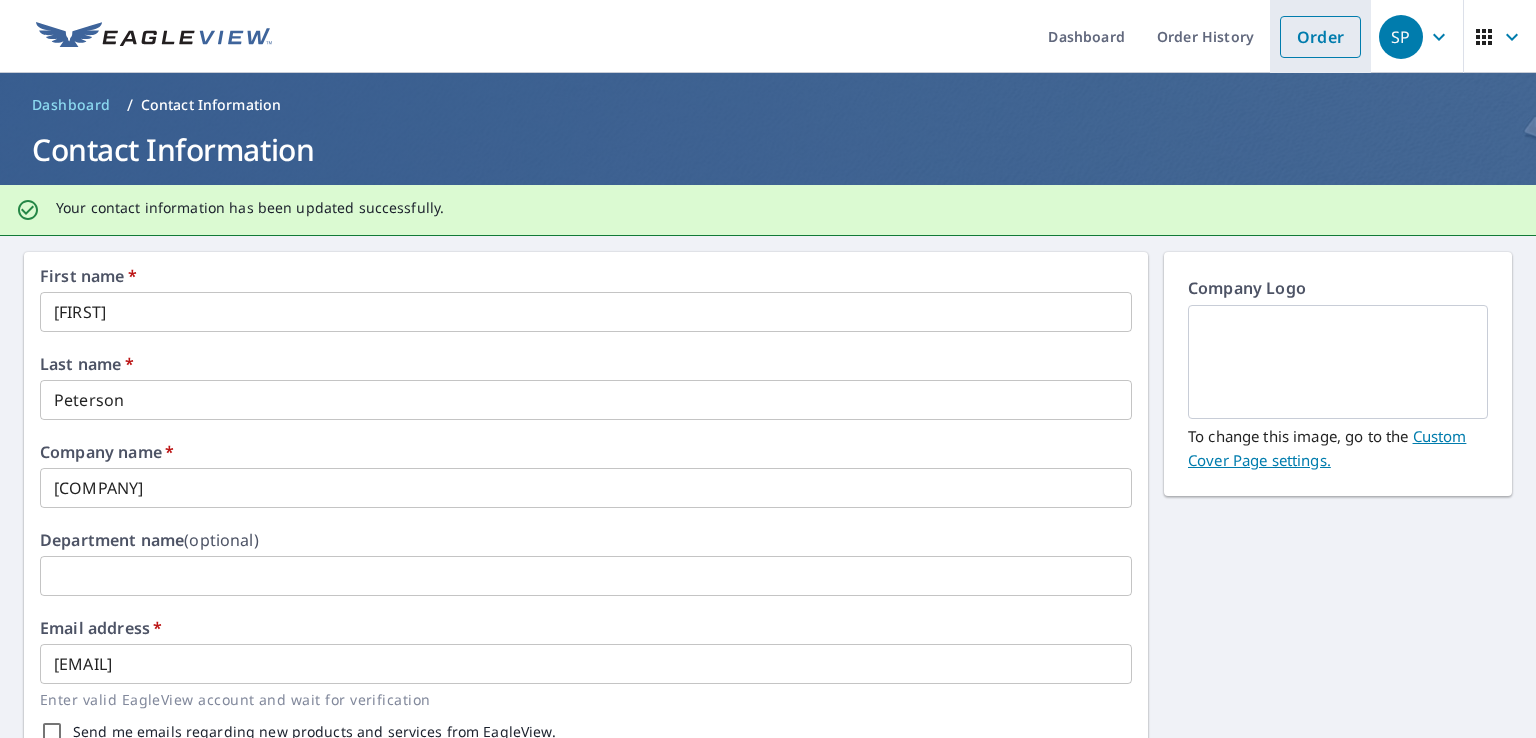 click on "Order" at bounding box center [1320, 37] 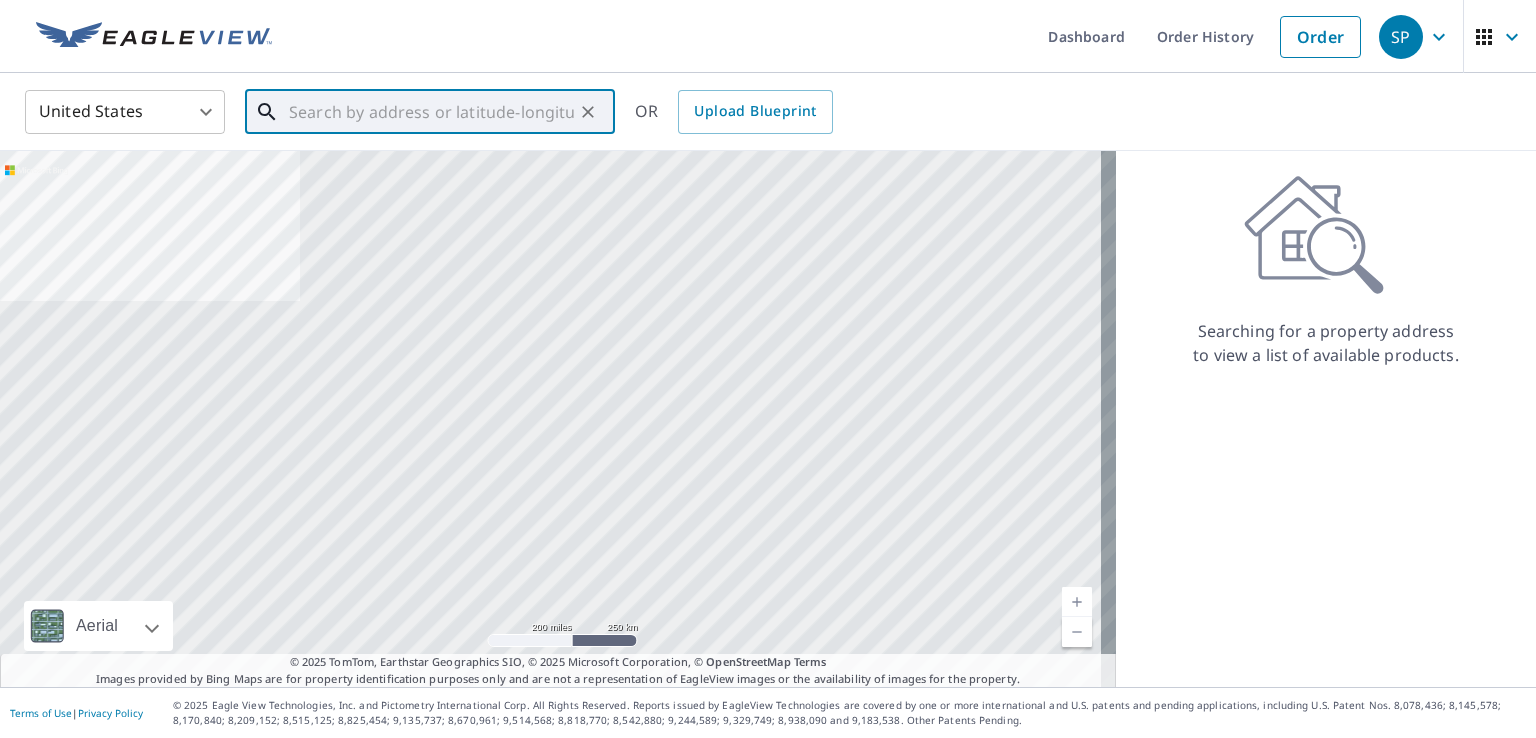 click at bounding box center (431, 112) 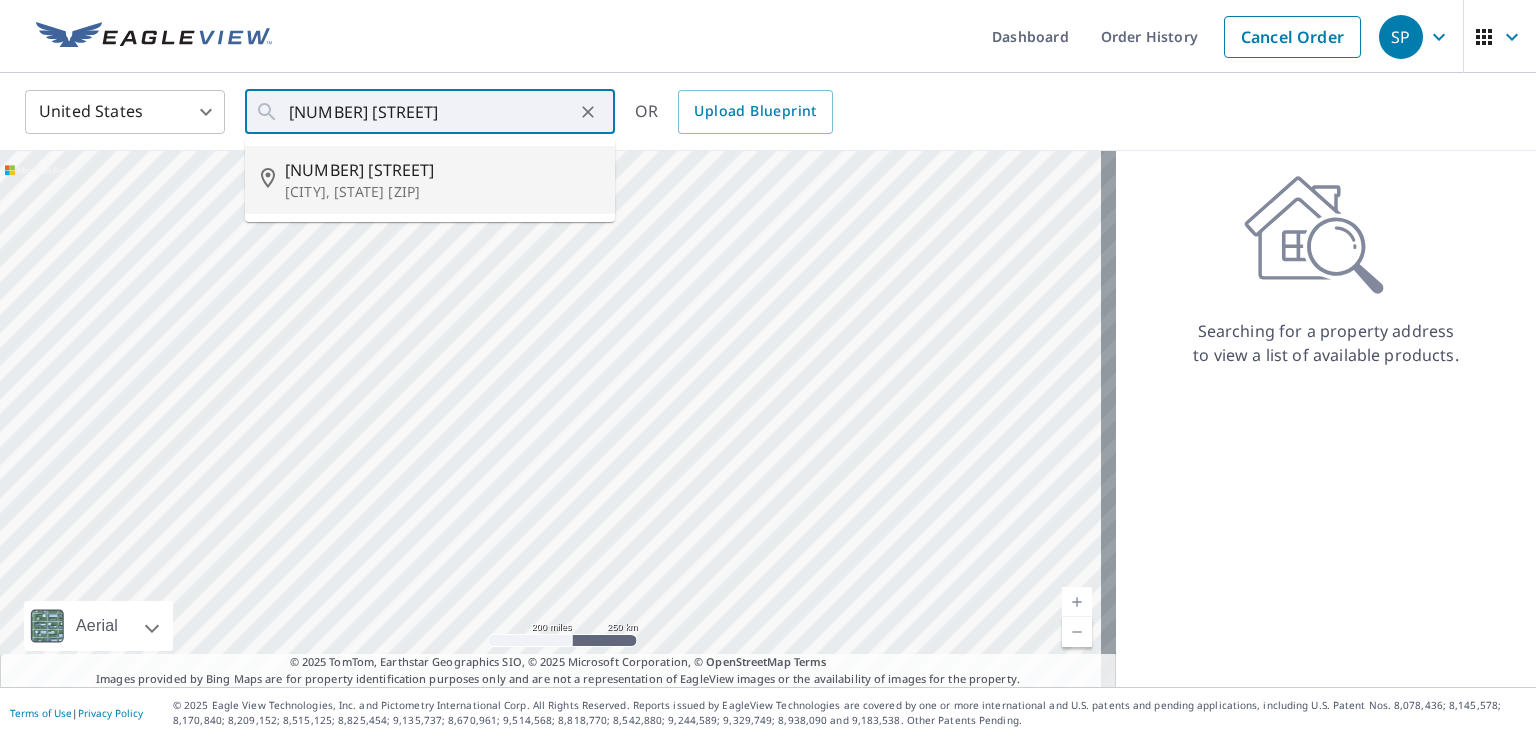 type on "[NUMBER] [STREET] [CITY], [STATE] [POSTAL_CODE]" 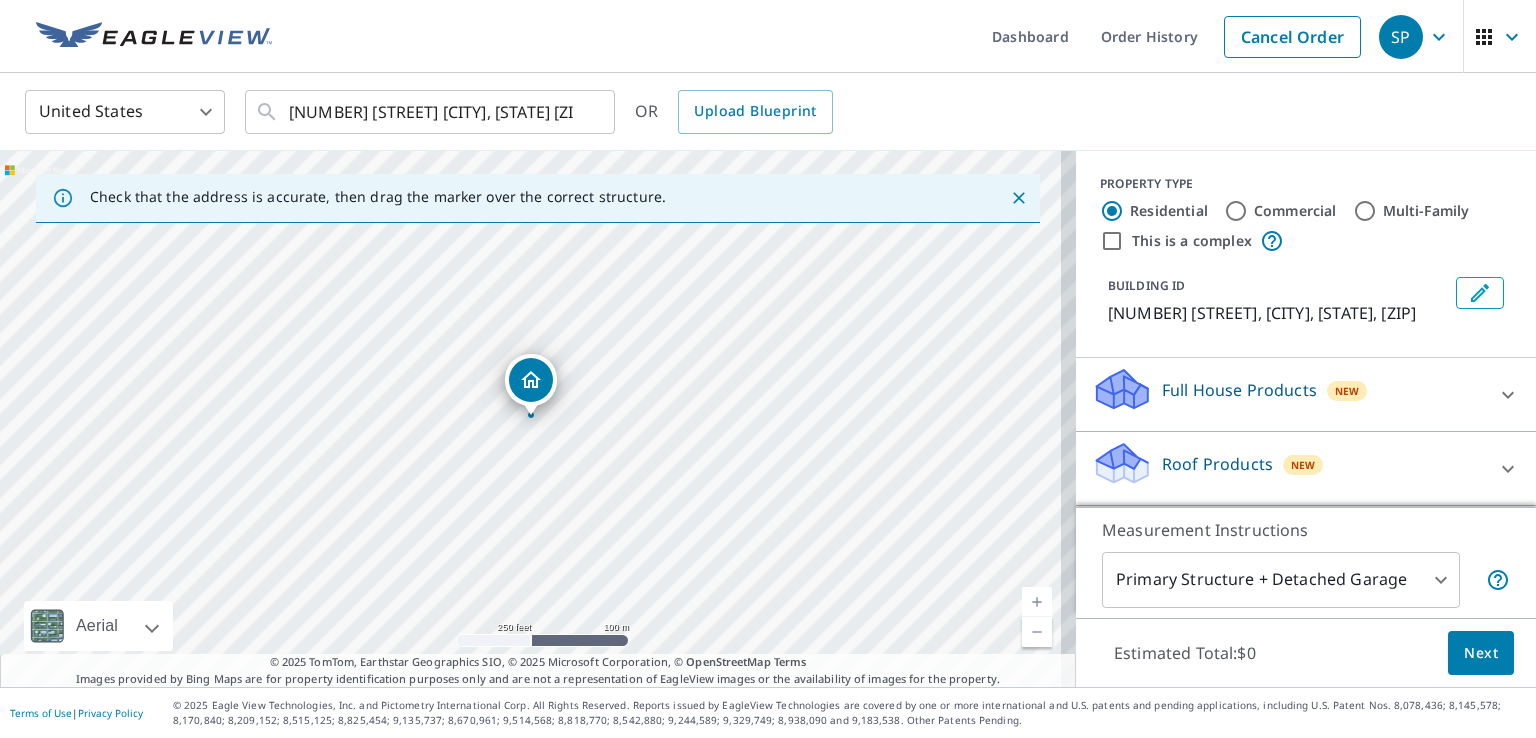 click at bounding box center (1037, 602) 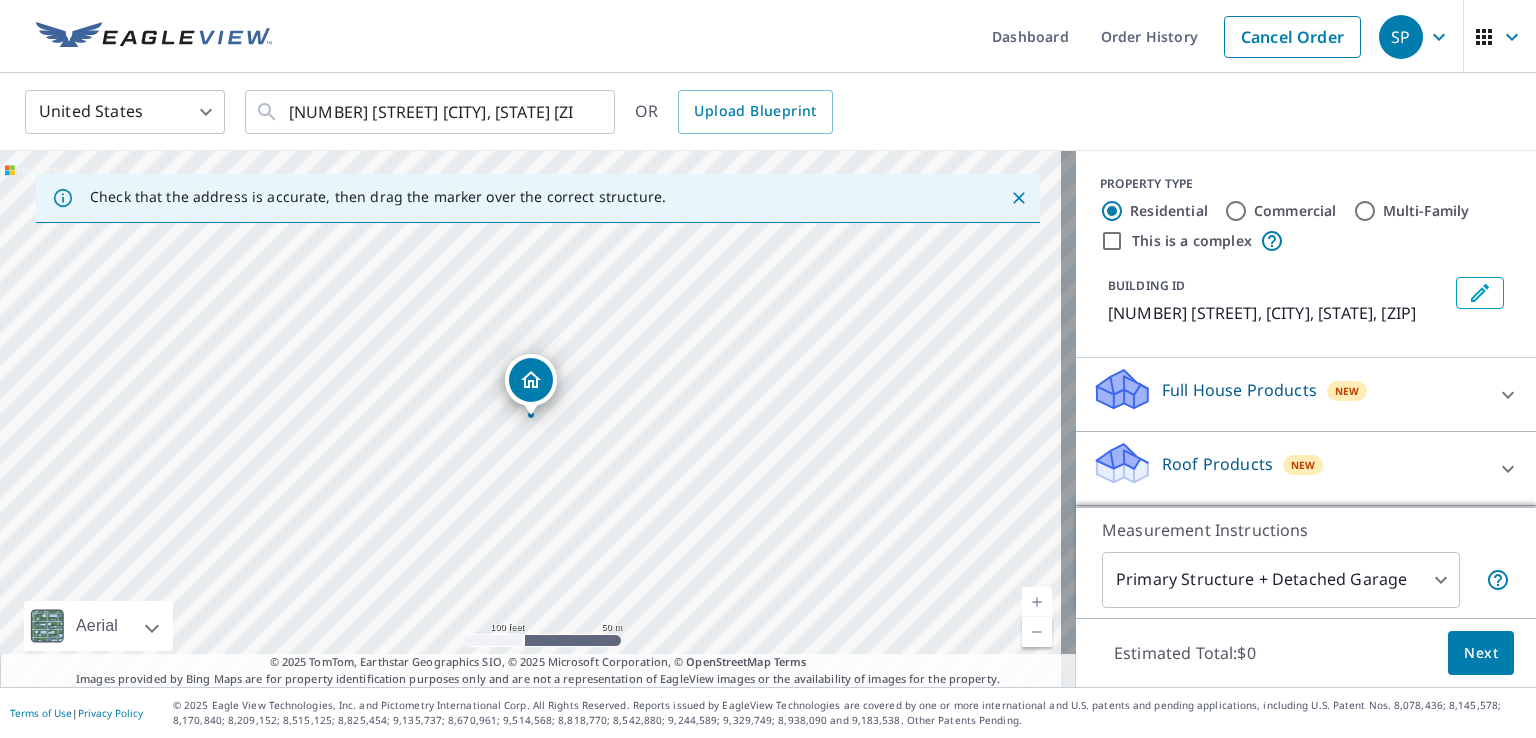 click on "Commercial" at bounding box center [1295, 211] 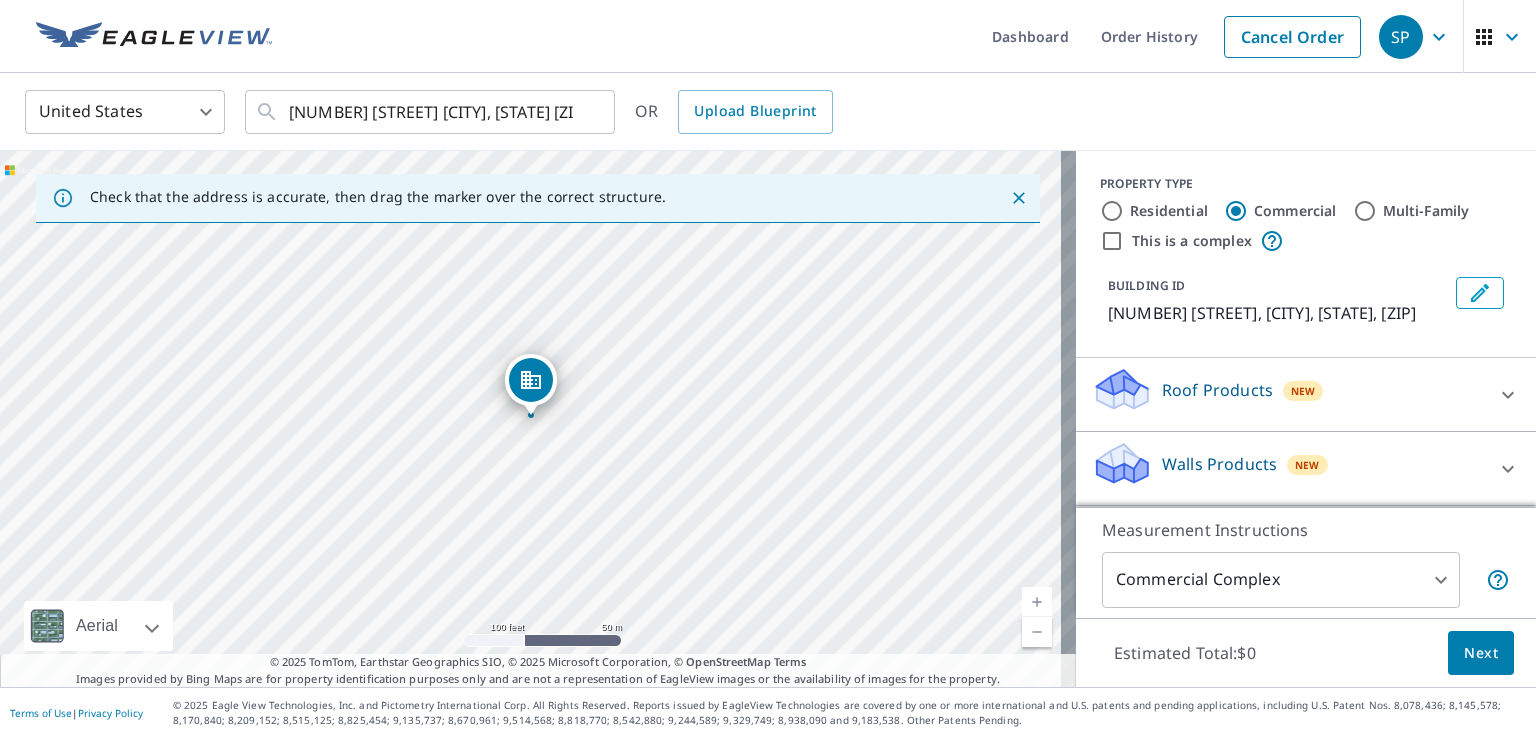 scroll, scrollTop: 22, scrollLeft: 0, axis: vertical 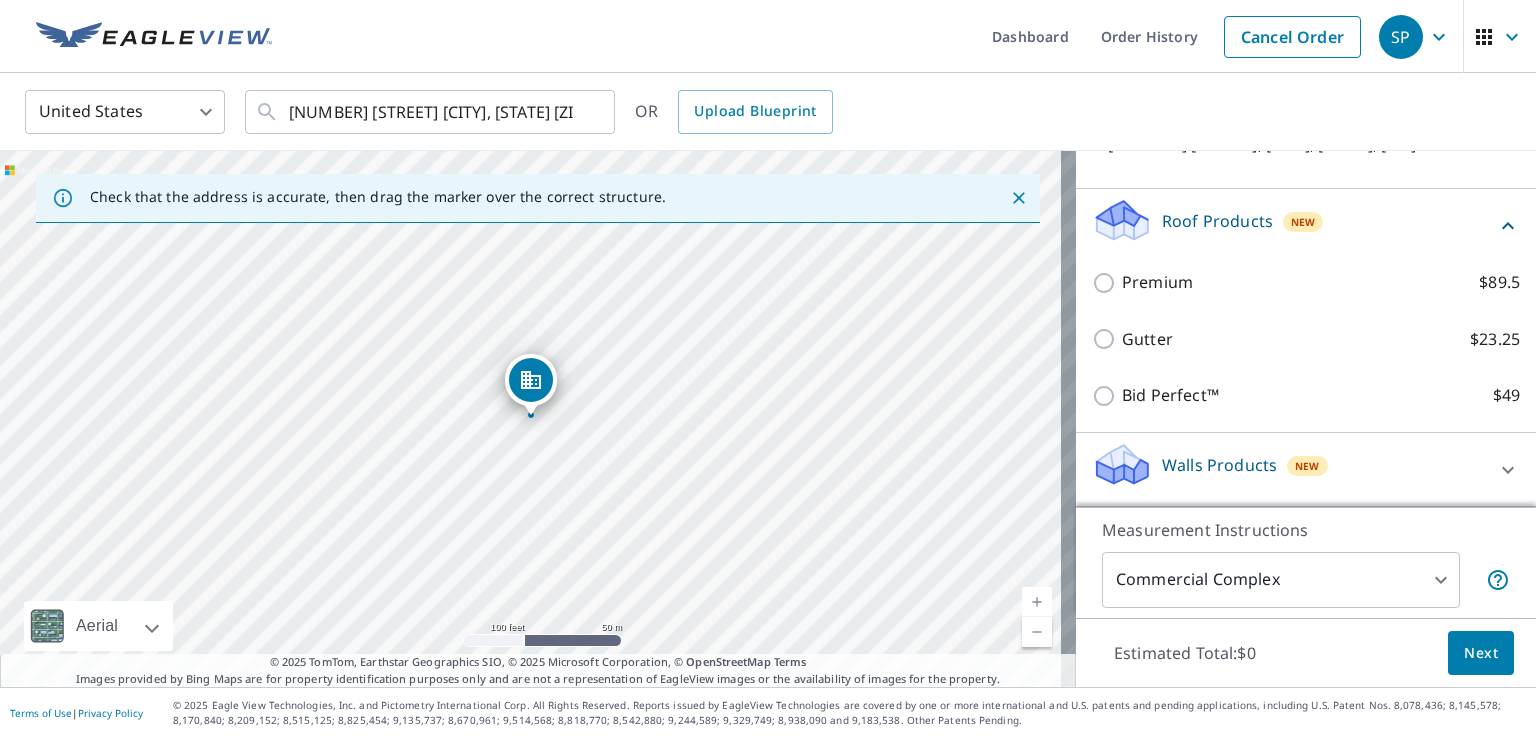 click on "Roof Products New" at bounding box center (1294, 225) 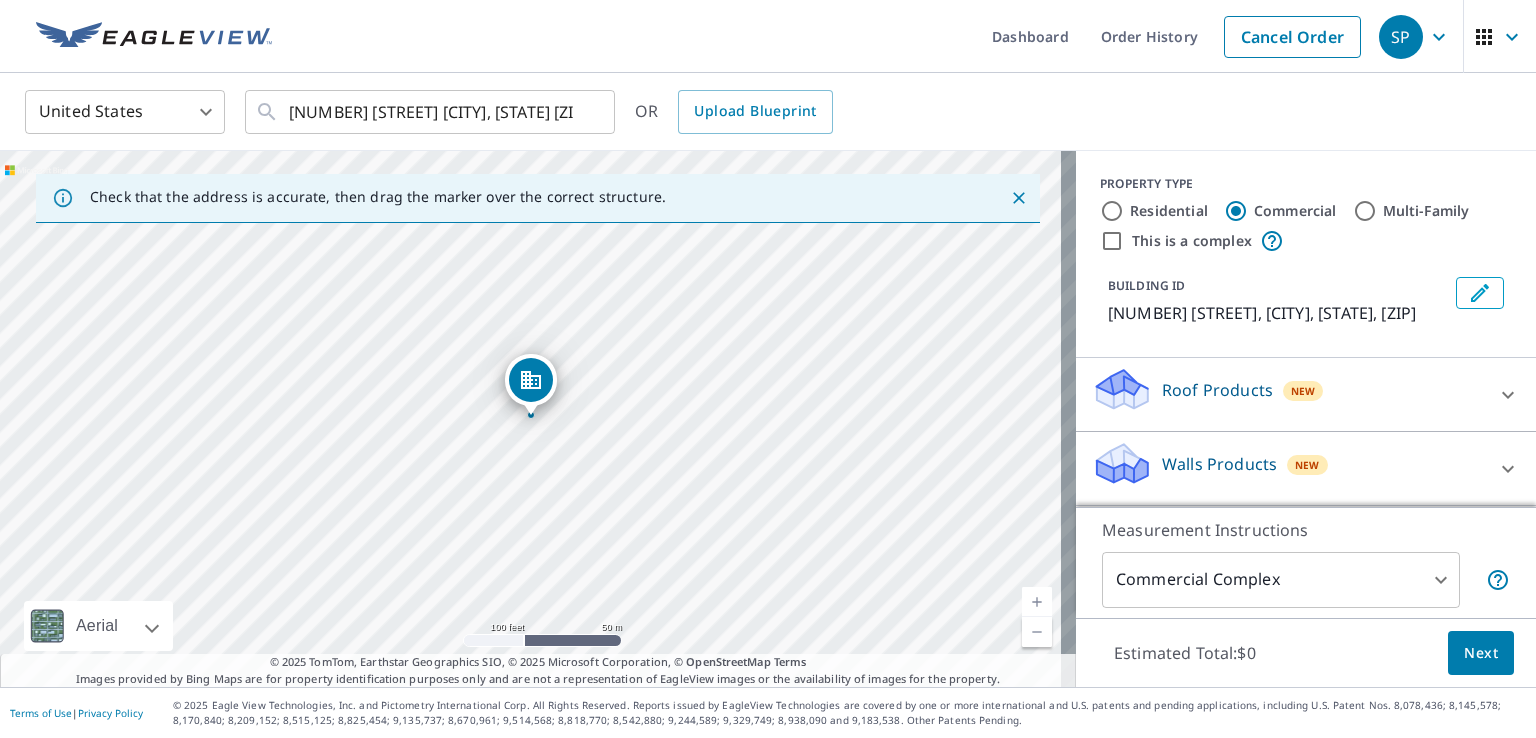 click on "Roof Products New" at bounding box center (1288, 394) 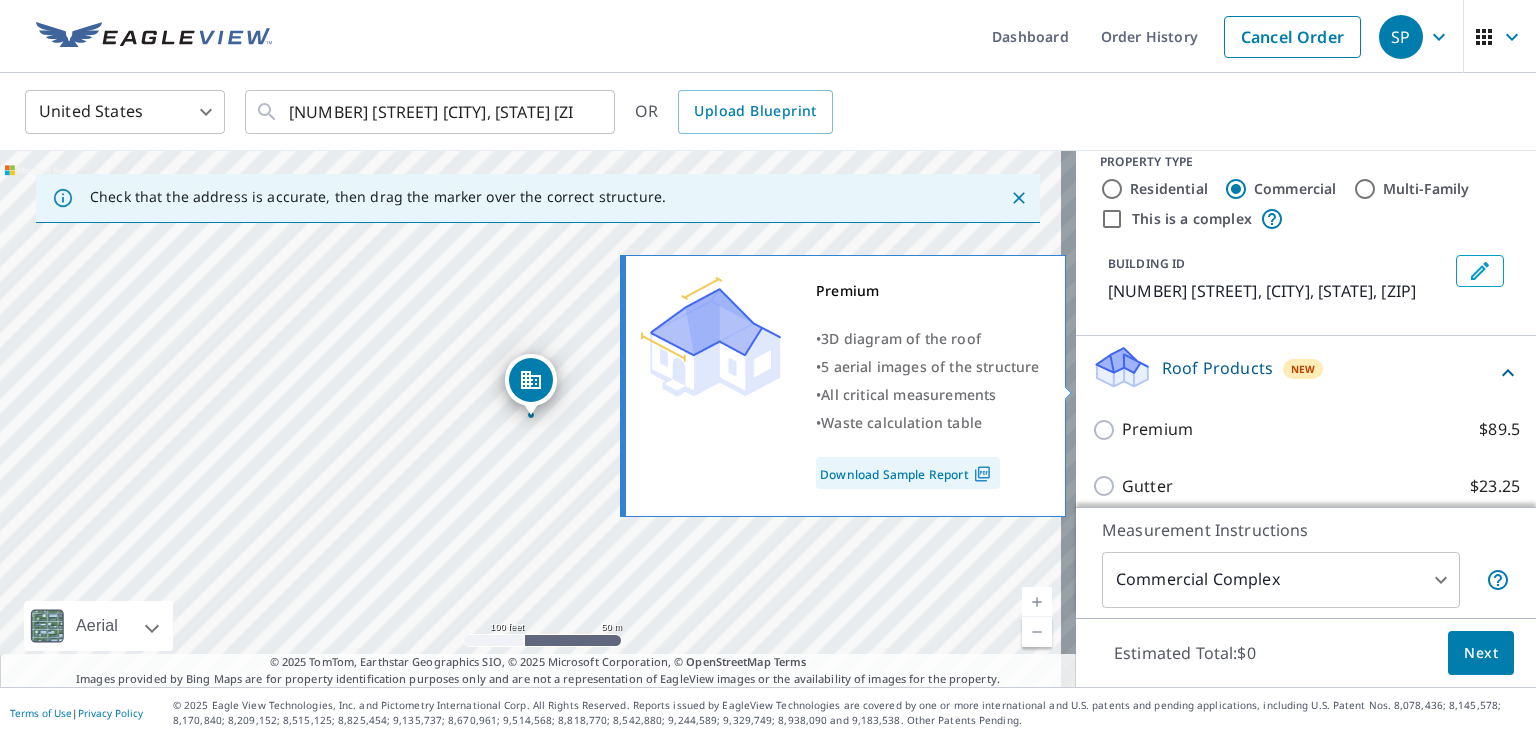 scroll, scrollTop: 192, scrollLeft: 0, axis: vertical 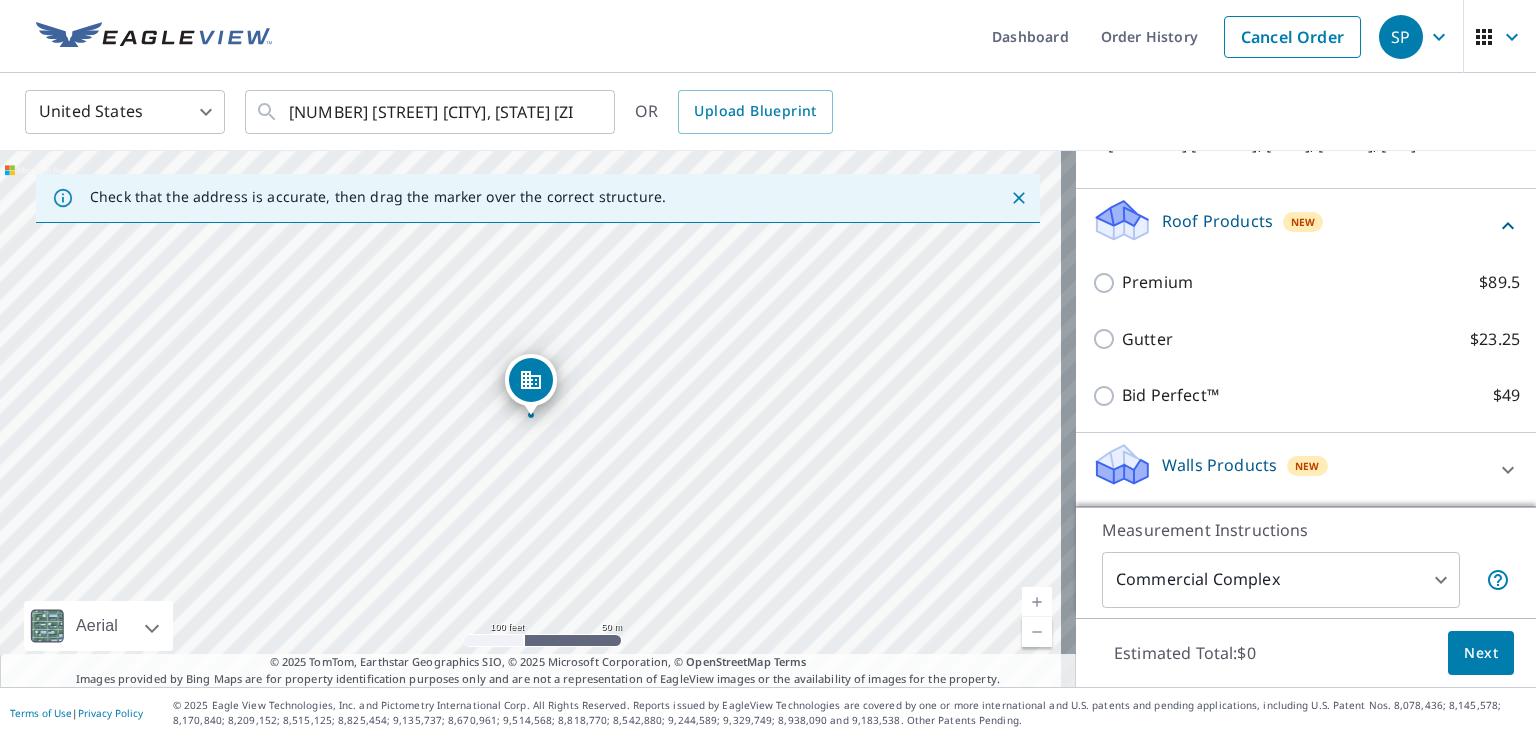 click on "SP SP
Dashboard Order History Cancel Order SP United States US ​ 1524 Normandy Village Pkwy Jacksonville, FL 32221 ​ OR Upload Blueprint Check that the address is accurate, then drag the marker over the correct structure. 1524 Normandy Village Pkwy Jacksonville, FL 32221 Aerial Road A standard road map Aerial A detailed look from above Labels Labels 100 feet 50 m © 2025 TomTom, © Vexcel Imaging, © 2025 Microsoft Corporation,  © OpenStreetMap Terms © 2025 TomTom, Earthstar Geographics SIO, © 2025 Microsoft Corporation, ©   OpenStreetMap   Terms Images provided by Bing Maps are for property identification purposes only and are not a representation of EagleView images or the availability of images for the property. PROPERTY TYPE Residential Commercial Multi-Family This is a complex BUILDING ID 1524 Normandy Village Pkwy, Jacksonville, FL, 32221 Roof Products New Premium $89.5 Gutter $23.25 Bid Perfect™ $49 Walls Products New Walls $221.25 Measurement Instructions Commercial Complex 4 ​ $0" at bounding box center (768, 369) 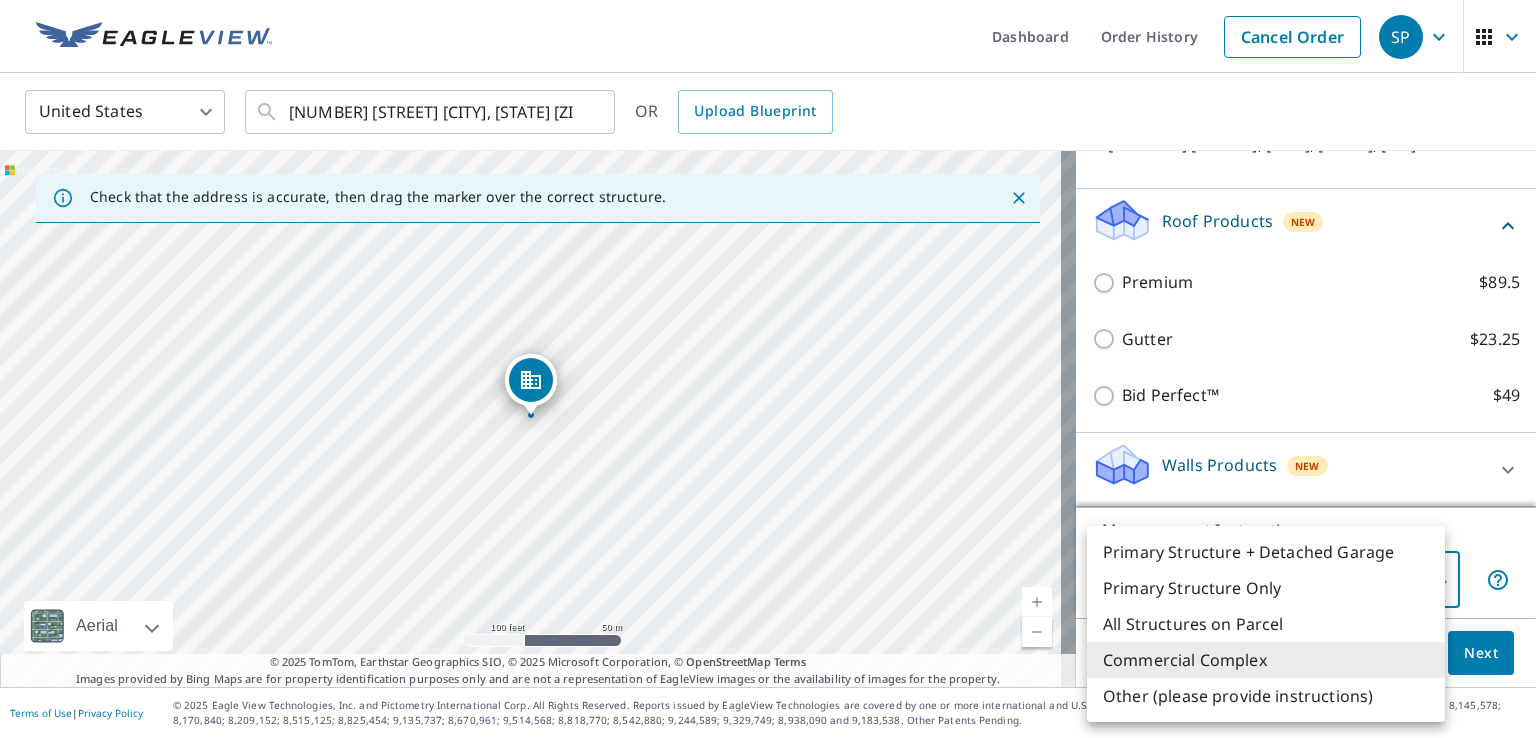 click on "Primary Structure Only" at bounding box center (1266, 588) 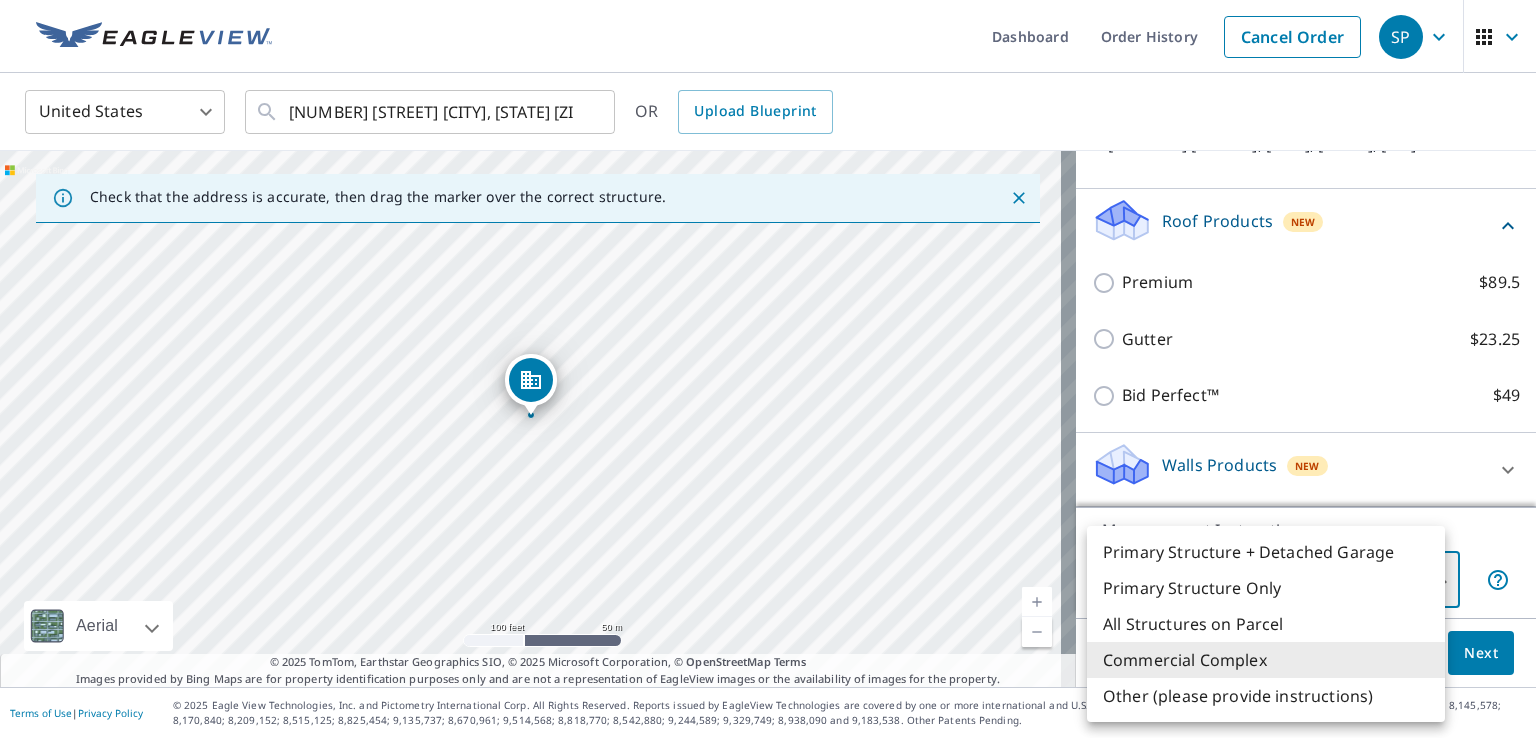 type on "2" 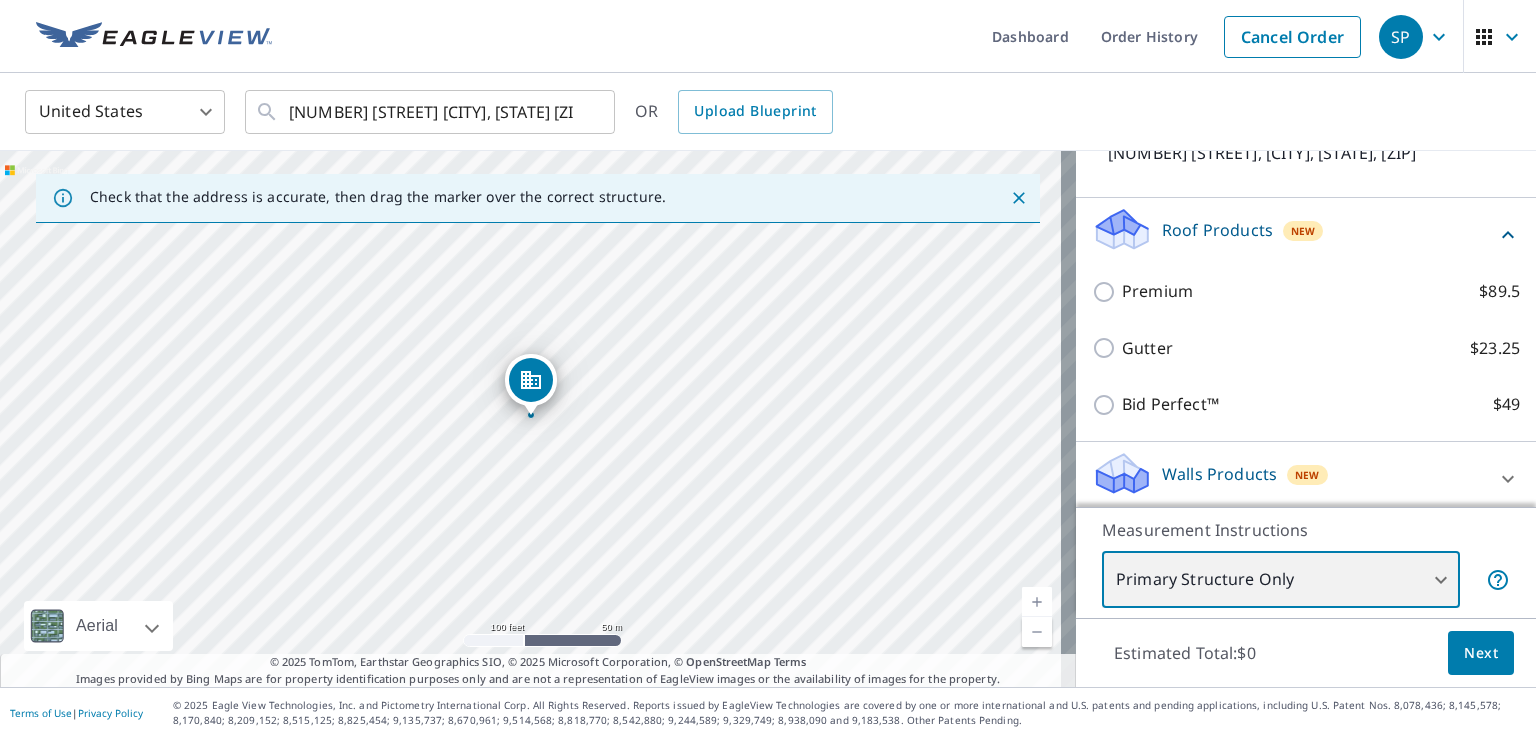 scroll, scrollTop: 192, scrollLeft: 0, axis: vertical 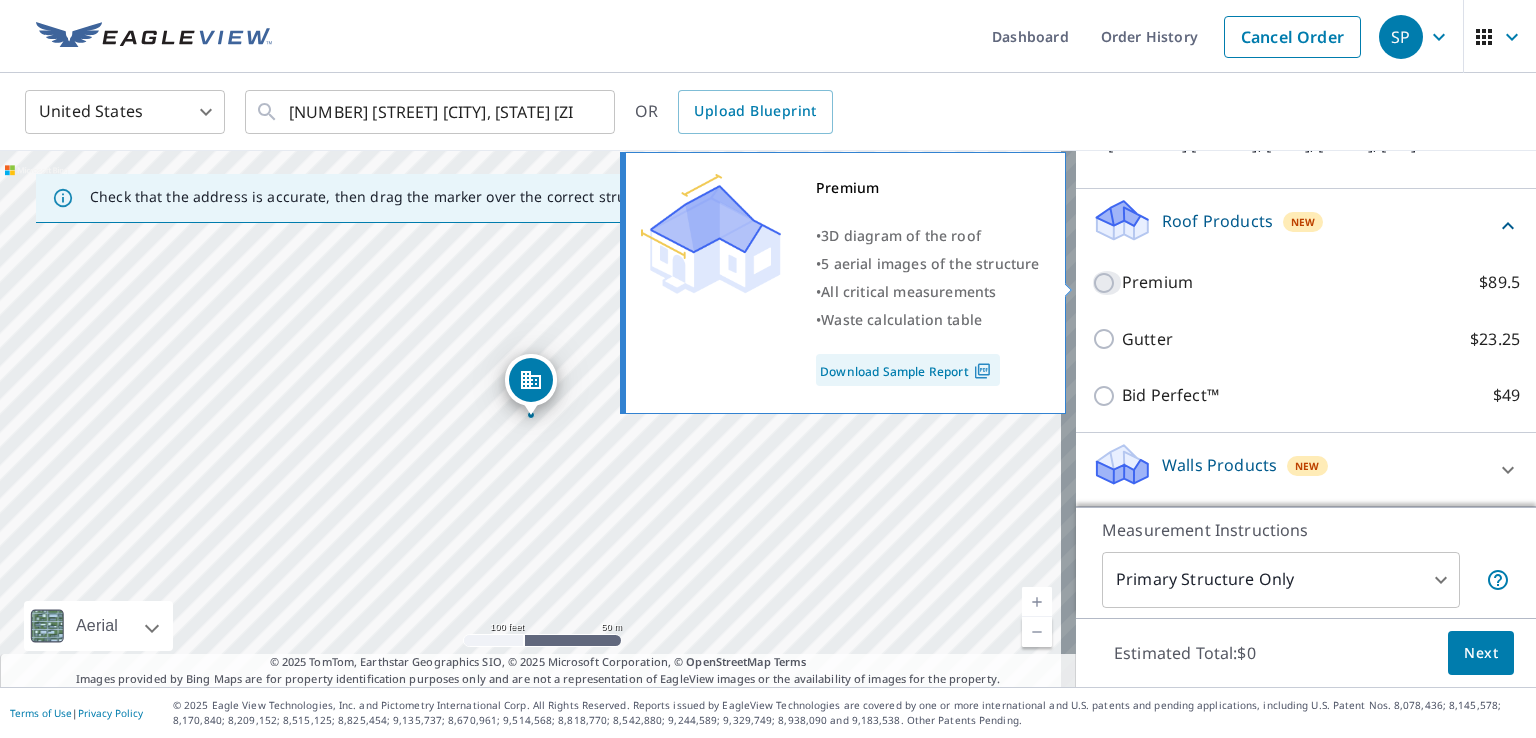 click on "Premium $89.5" at bounding box center [1107, 283] 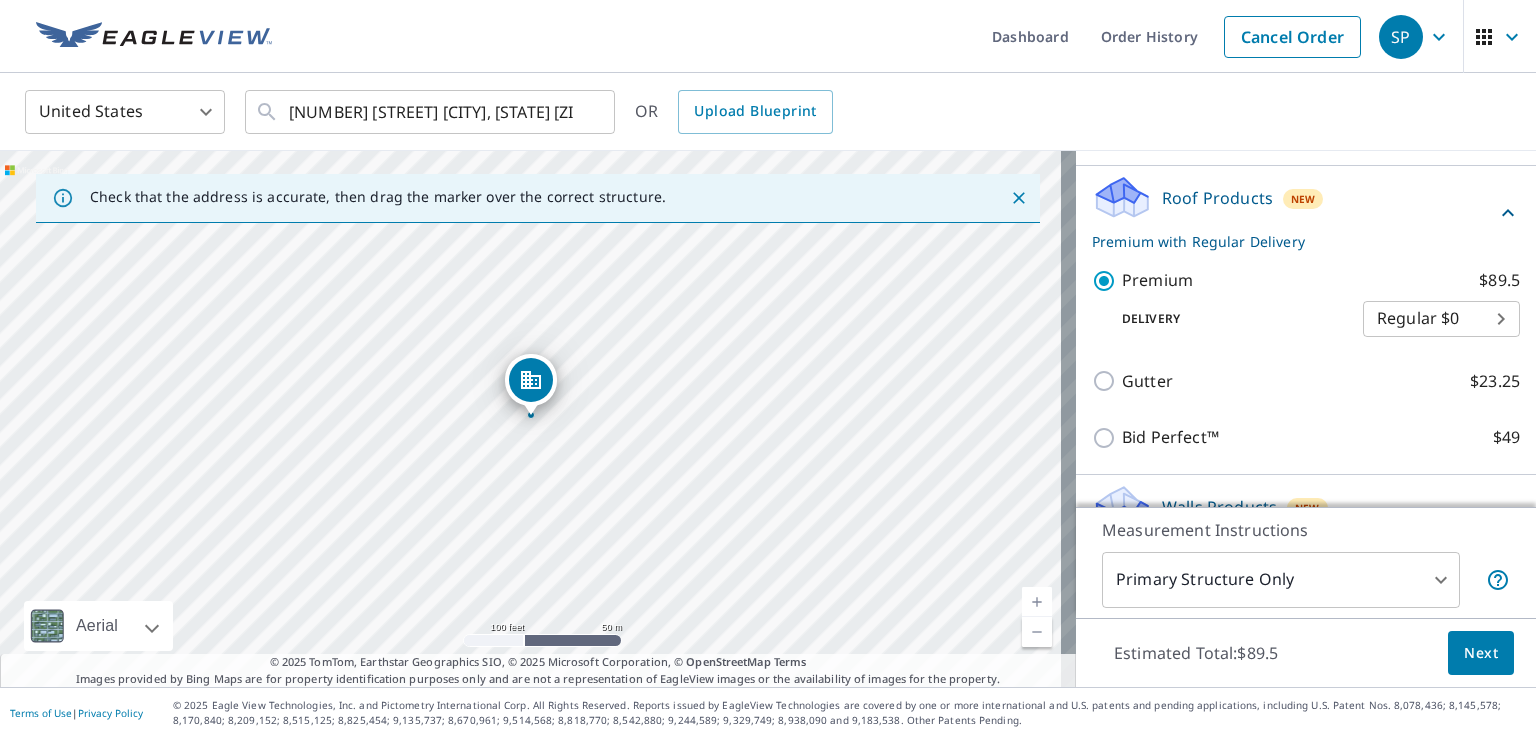 click on "SP SP
Dashboard Order History Cancel Order SP United States US ​ 1524 Normandy Village Pkwy Jacksonville, FL 32221 ​ OR Upload Blueprint Check that the address is accurate, then drag the marker over the correct structure. 1524 Normandy Village Pkwy Jacksonville, FL 32221 Aerial Road A standard road map Aerial A detailed look from above Labels Labels 100 feet 50 m © 2025 TomTom, © Vexcel Imaging, © 2025 Microsoft Corporation,  © OpenStreetMap Terms © 2025 TomTom, Earthstar Geographics SIO, © 2025 Microsoft Corporation, ©   OpenStreetMap   Terms Images provided by Bing Maps are for property identification purposes only and are not a representation of EagleView images or the availability of images for the property. PROPERTY TYPE Residential Commercial Multi-Family This is a complex BUILDING ID 1524 Normandy Village Pkwy, Jacksonville, FL, 32221 Roof Products New Premium with Regular Delivery Premium $89.5 Delivery Regular $0 8 ​ Gutter $23.25 Bid Perfect™ $49 Walls Products New Walls $221.25" at bounding box center [768, 369] 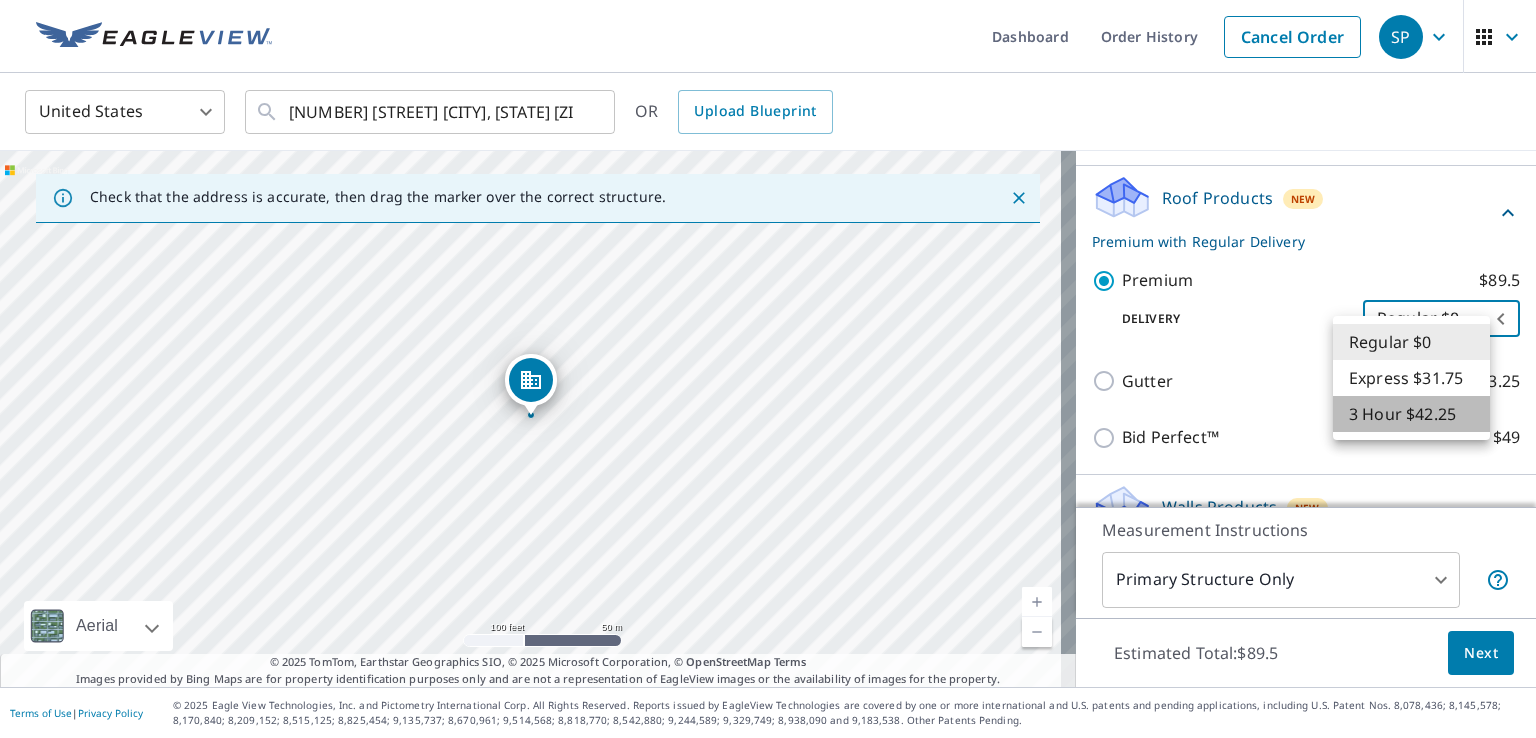 click on "3 Hour $42.25" at bounding box center [1411, 414] 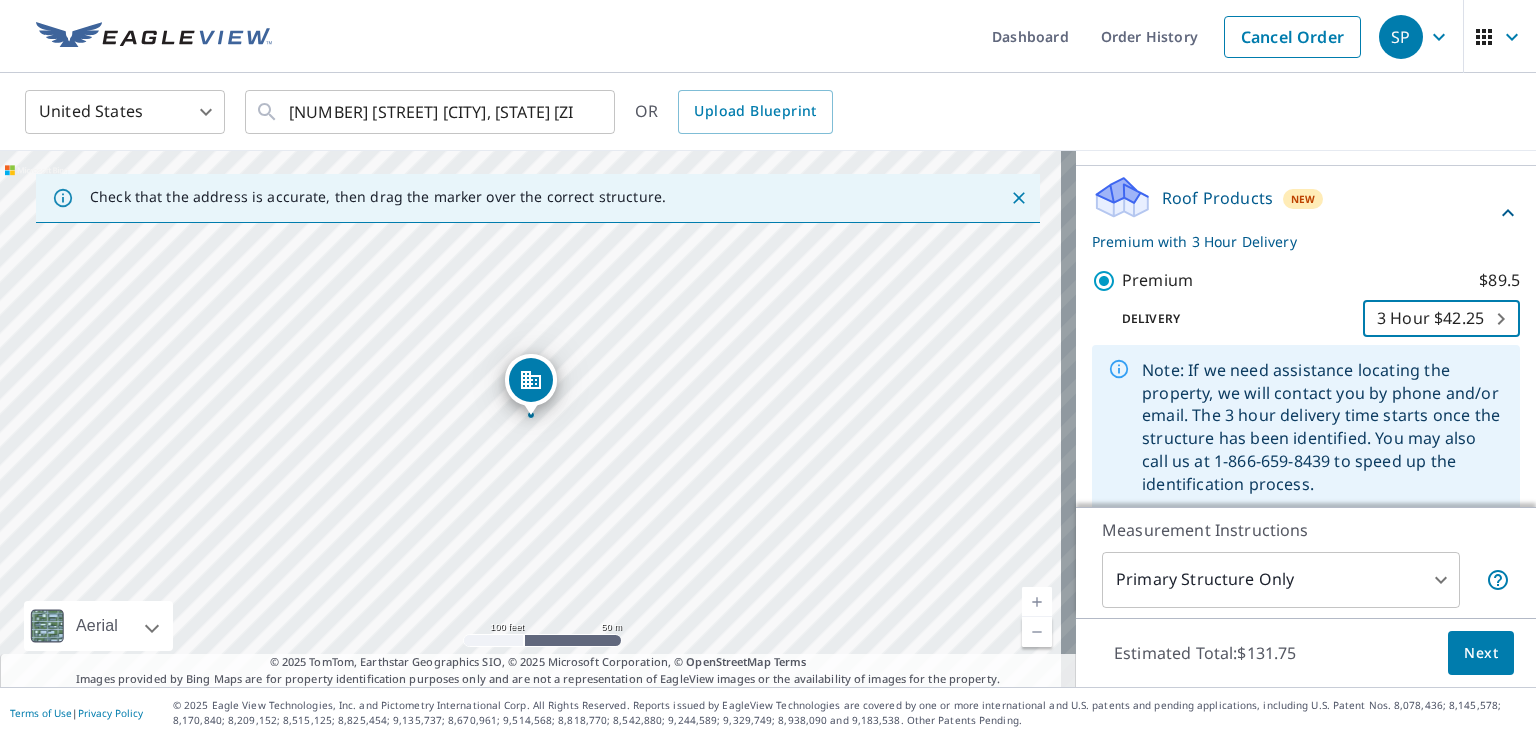 scroll, scrollTop: 392, scrollLeft: 0, axis: vertical 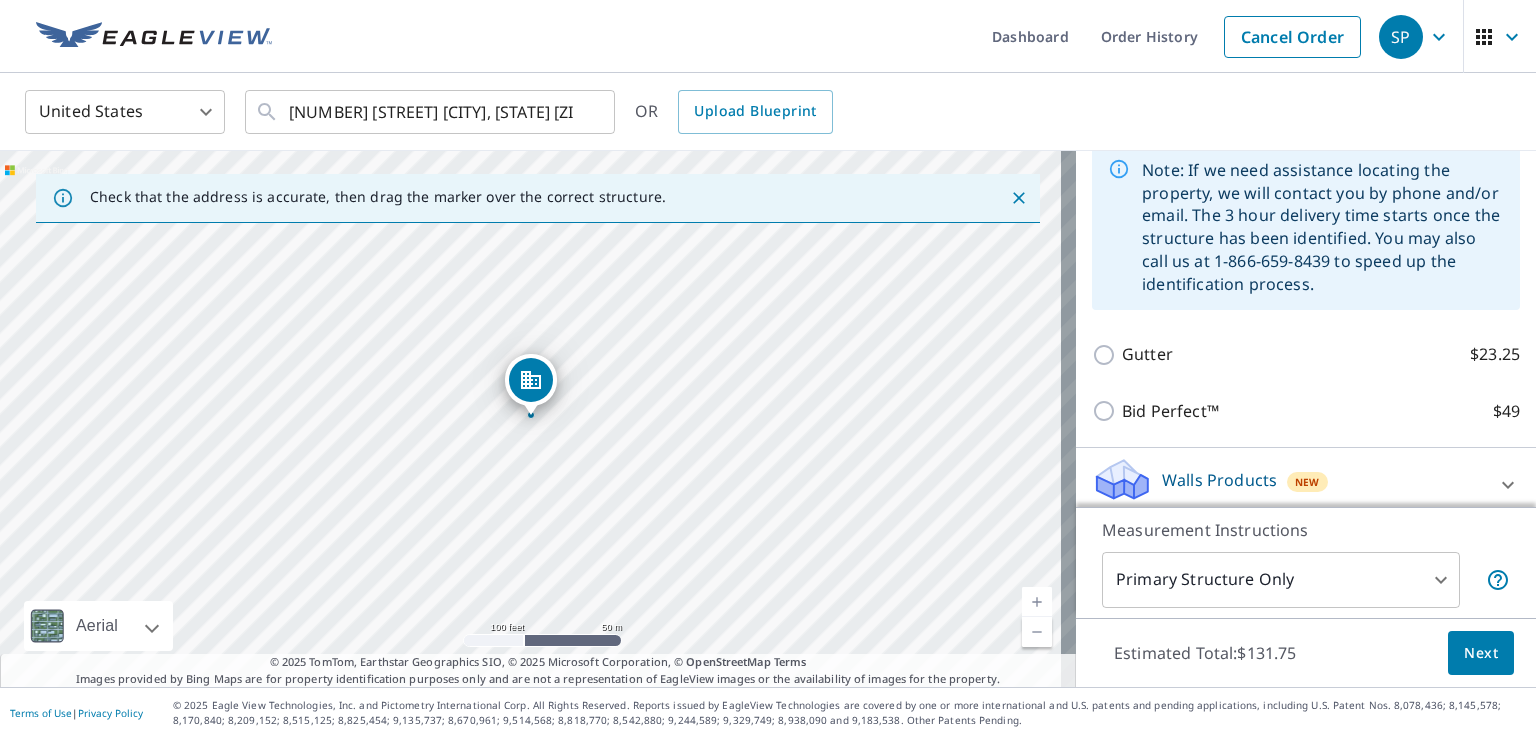 click on "Bid Perfect™ $49" at bounding box center [1306, 411] 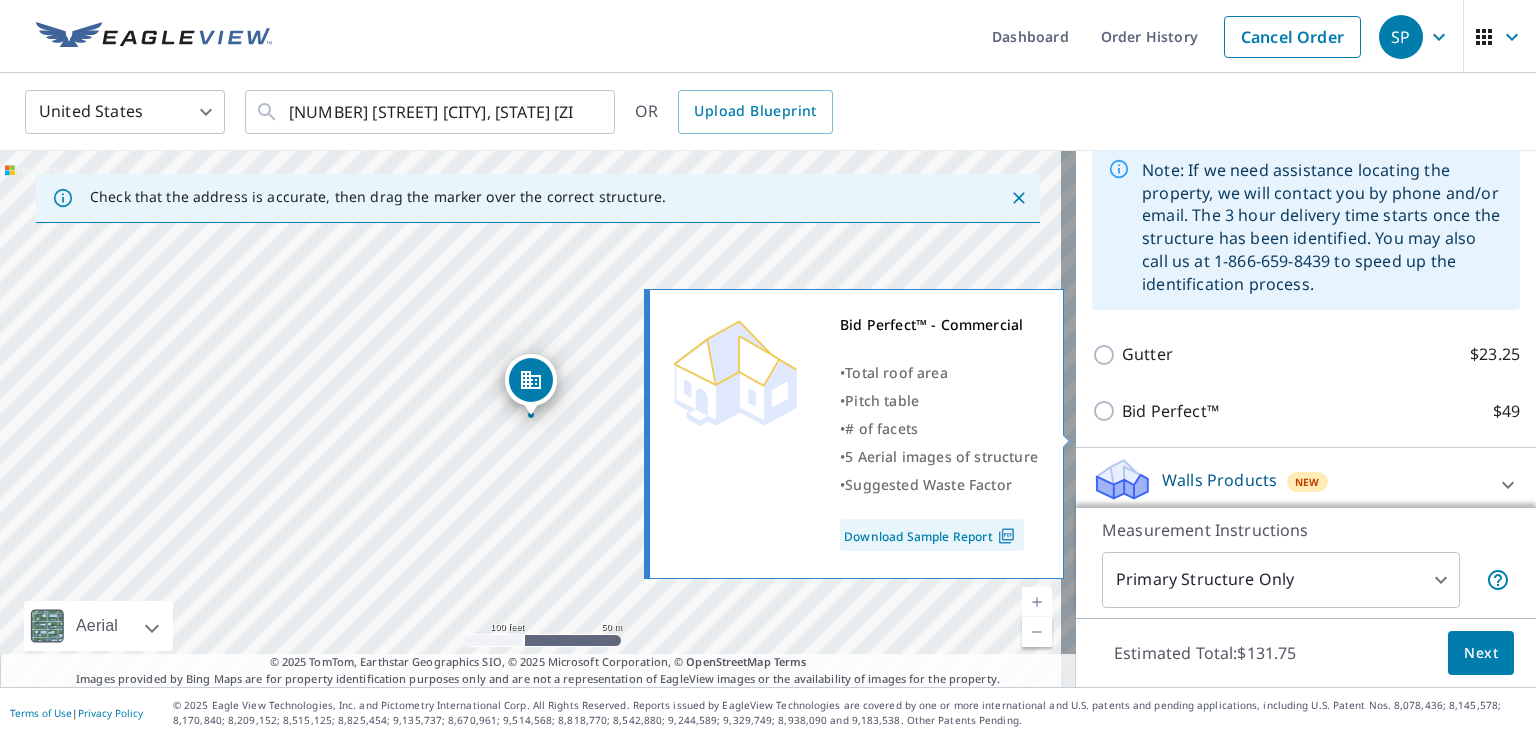 click on "Bid Perfect™" at bounding box center (1170, 411) 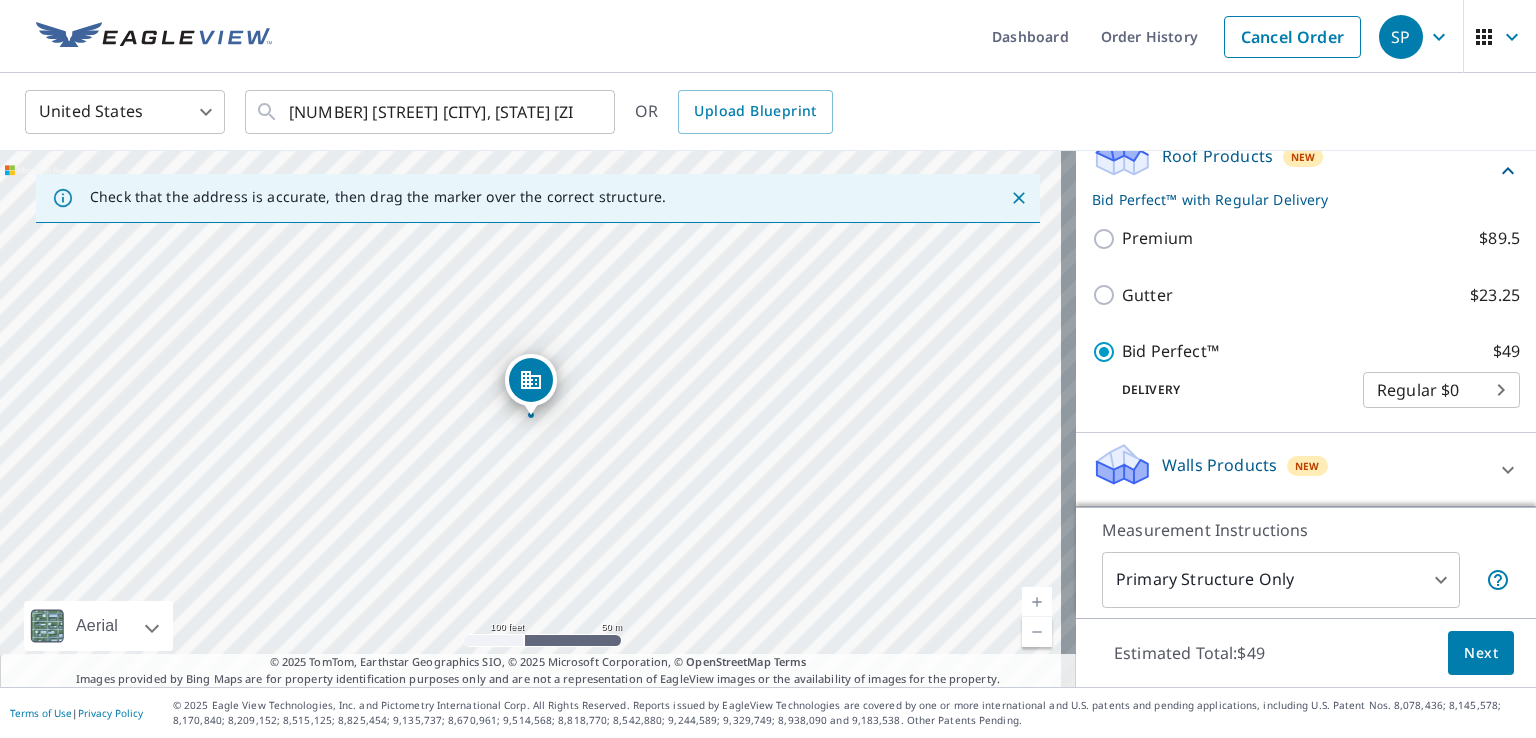 click on "SP SP
Dashboard Order History Cancel Order SP United States US ​ 1524 Normandy Village Pkwy Jacksonville, FL 32221 ​ OR Upload Blueprint Check that the address is accurate, then drag the marker over the correct structure. 1524 Normandy Village Pkwy Jacksonville, FL 32221 Aerial Road A standard road map Aerial A detailed look from above Labels Labels 100 feet 50 m © 2025 TomTom, © Vexcel Imaging, © 2025 Microsoft Corporation,  © OpenStreetMap Terms © 2025 TomTom, Earthstar Geographics SIO, © 2025 Microsoft Corporation, ©   OpenStreetMap   Terms Images provided by Bing Maps are for property identification purposes only and are not a representation of EagleView images or the availability of images for the property. PROPERTY TYPE Residential Commercial Multi-Family This is a complex BUILDING ID 1524 Normandy Village Pkwy, Jacksonville, FL, 32221 Roof Products New Bid Perfect™ with Regular Delivery Premium $89.5 Gutter $23.25 Bid Perfect™ $49 Delivery Regular $0 8 ​ Walls Products New Walls" at bounding box center (768, 369) 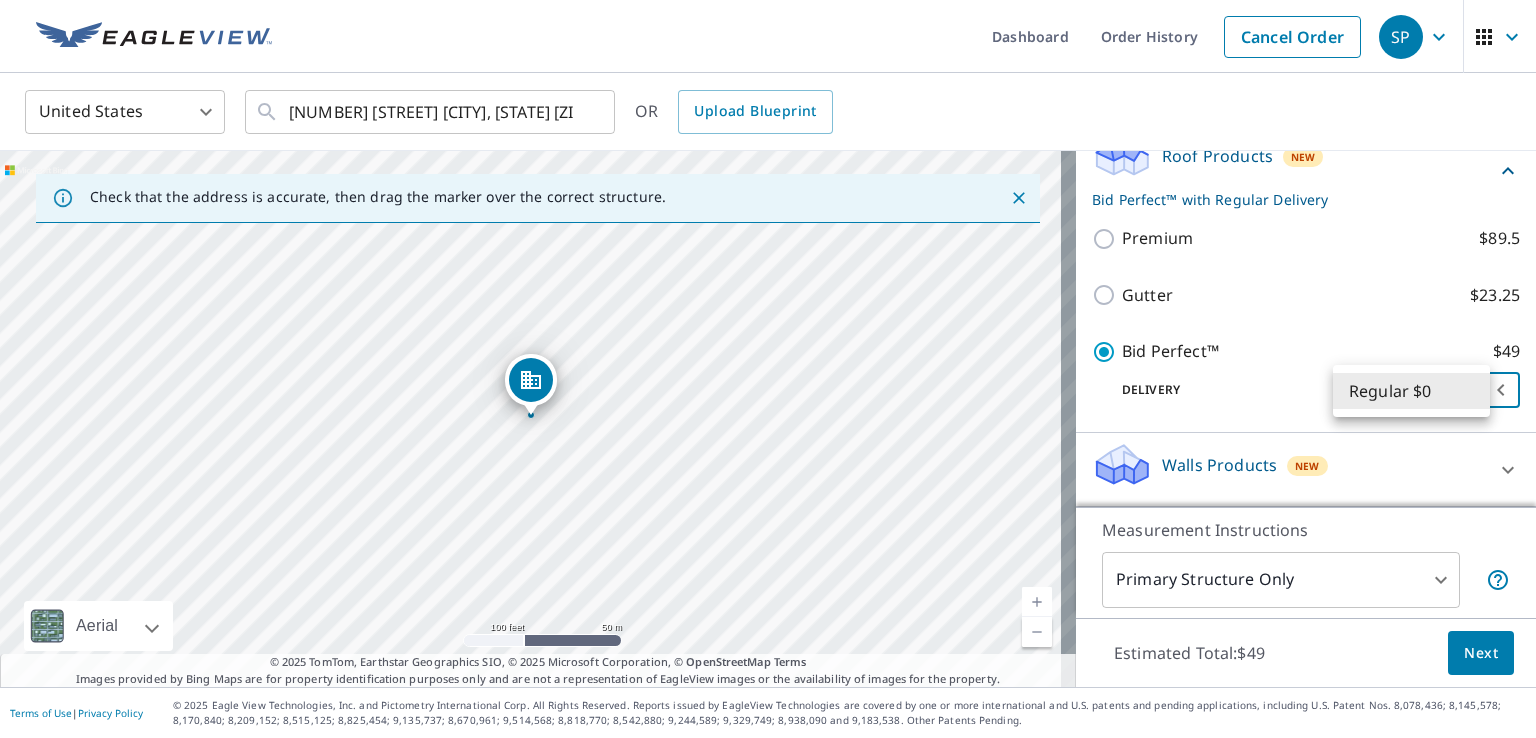 click on "Regular $0" at bounding box center [1411, 391] 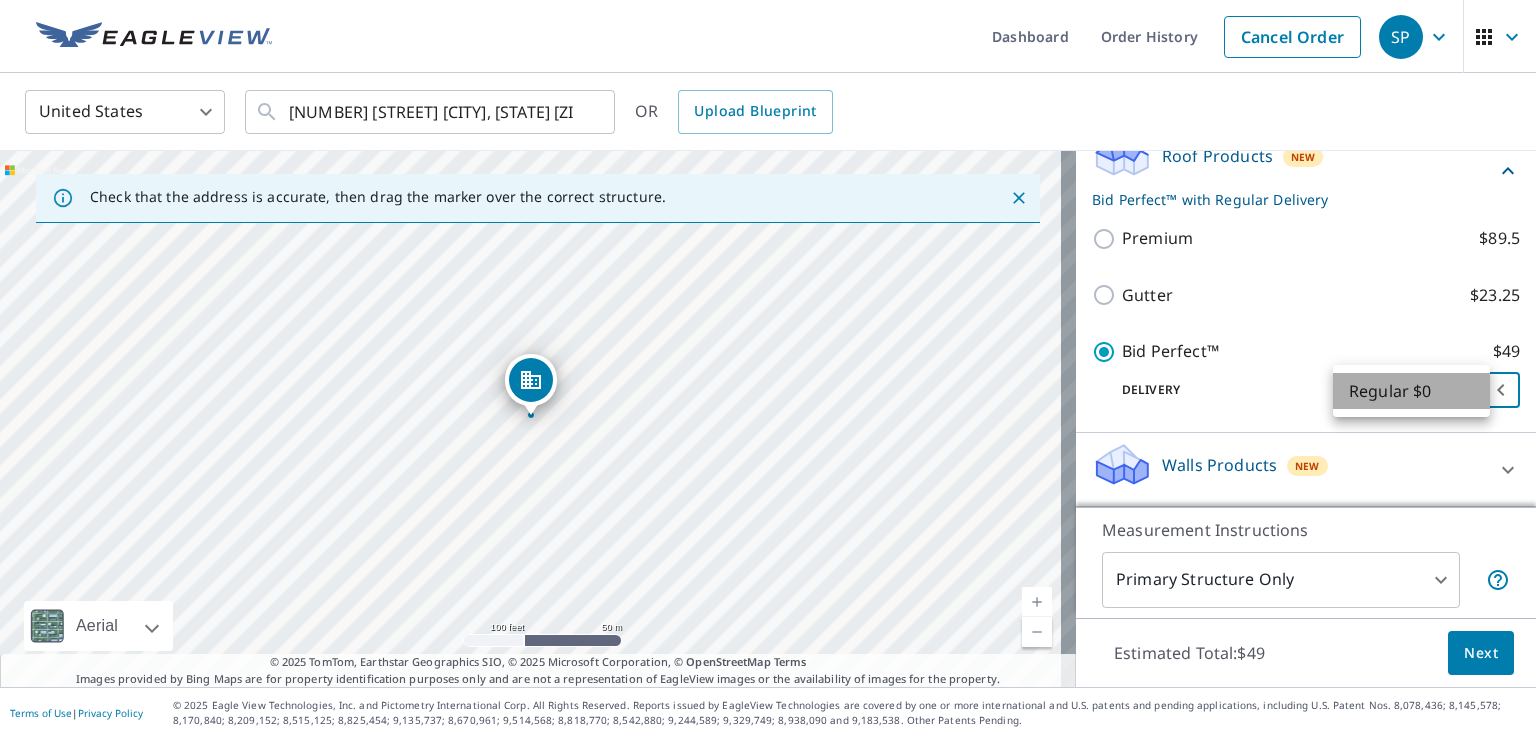 click on "Regular $0" at bounding box center (1411, 391) 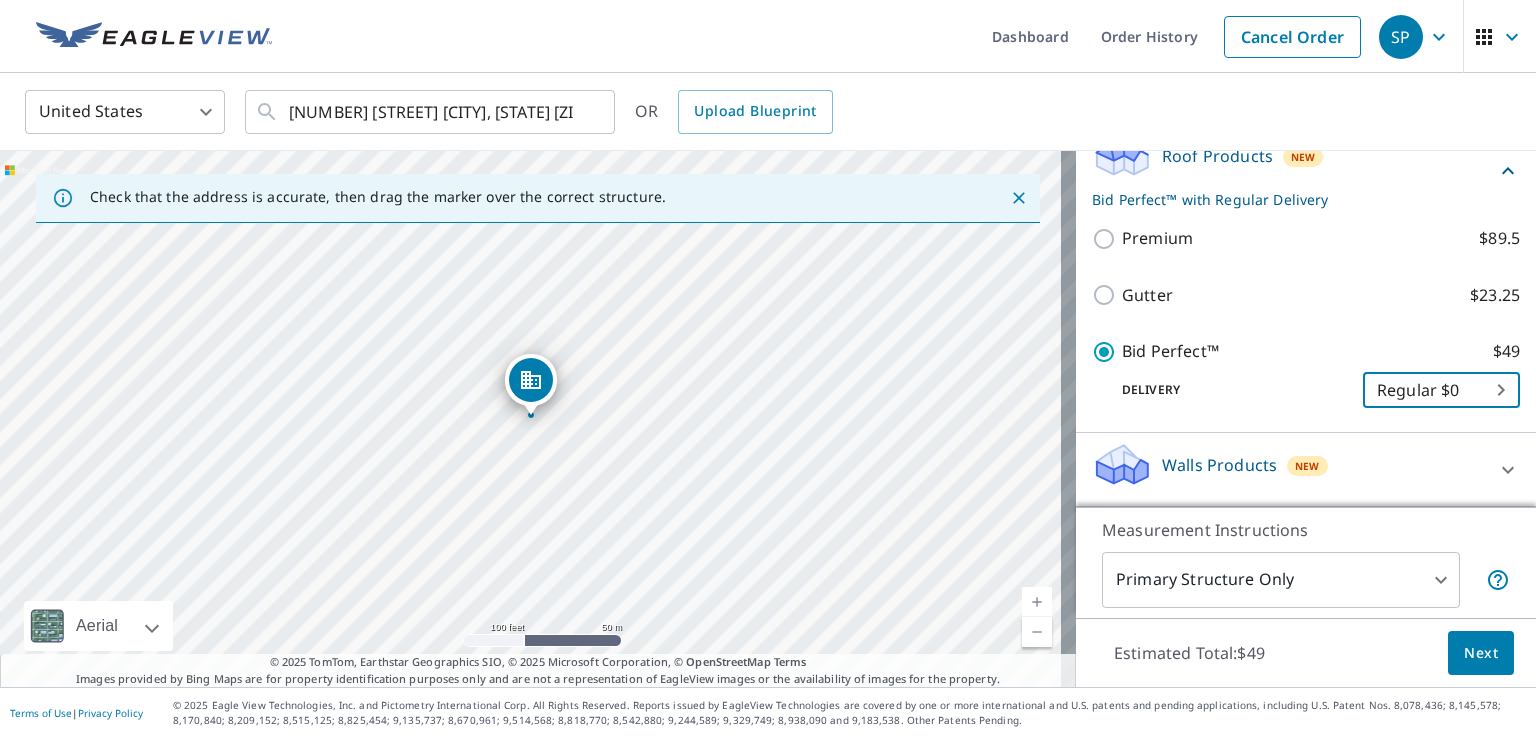scroll, scrollTop: 56, scrollLeft: 0, axis: vertical 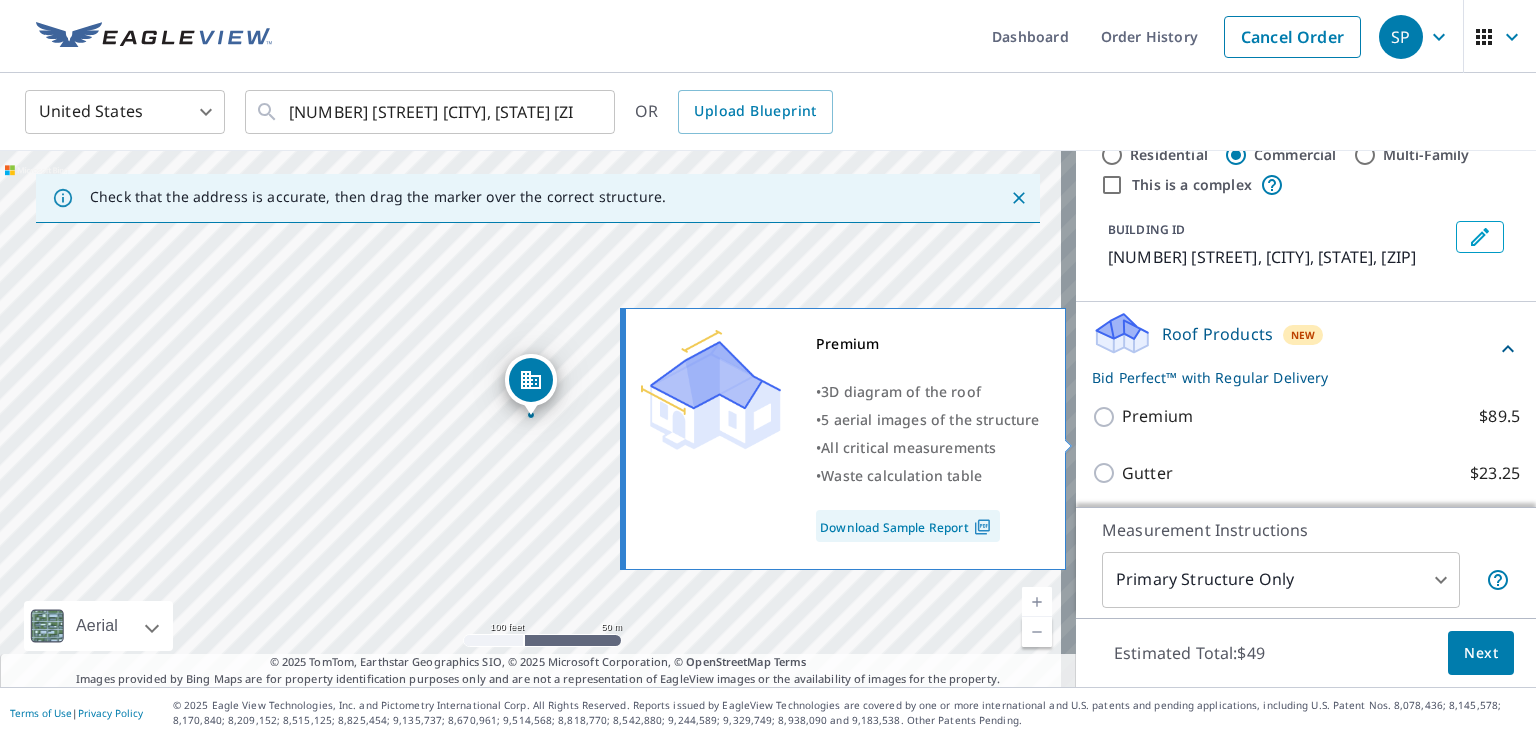 click on "Premium" at bounding box center (1157, 416) 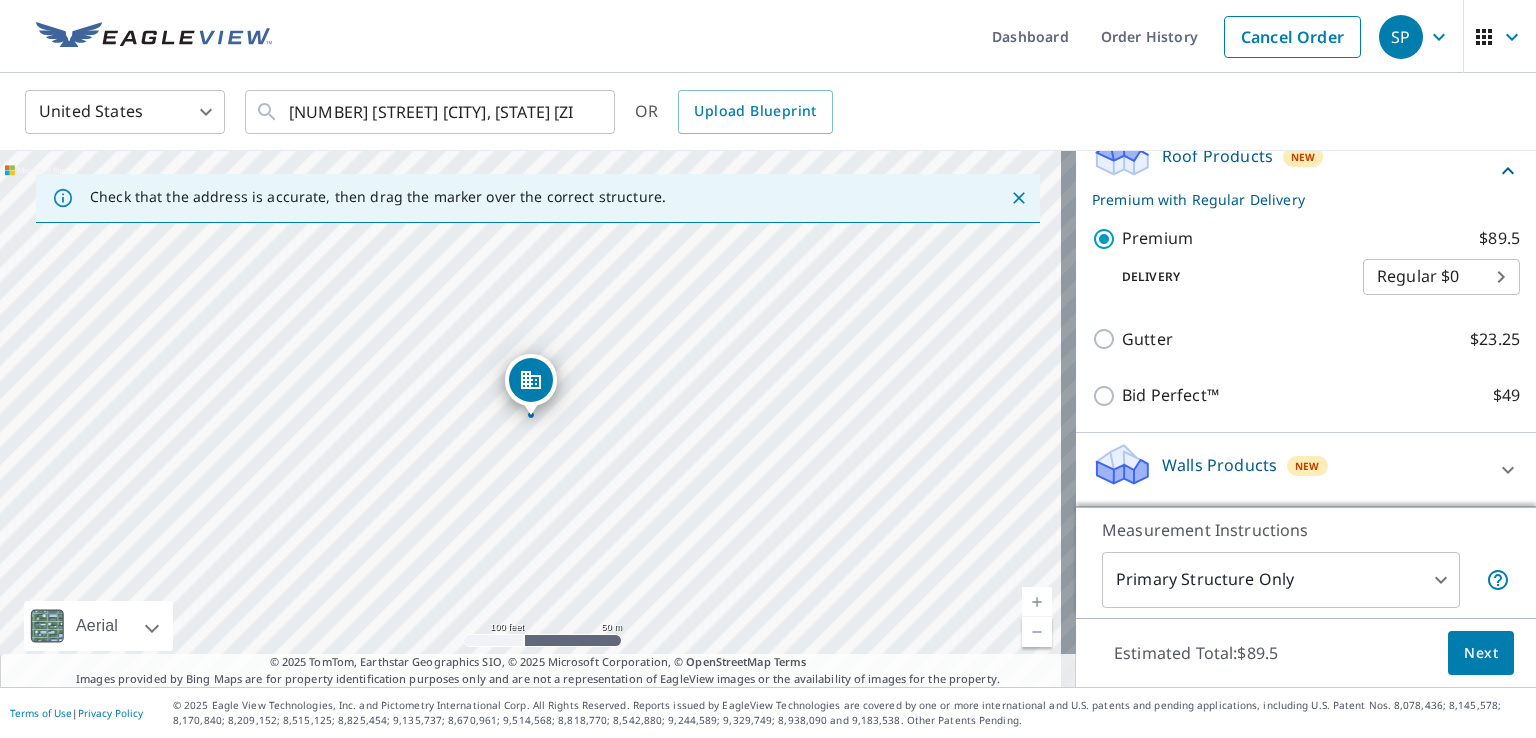 scroll, scrollTop: 256, scrollLeft: 0, axis: vertical 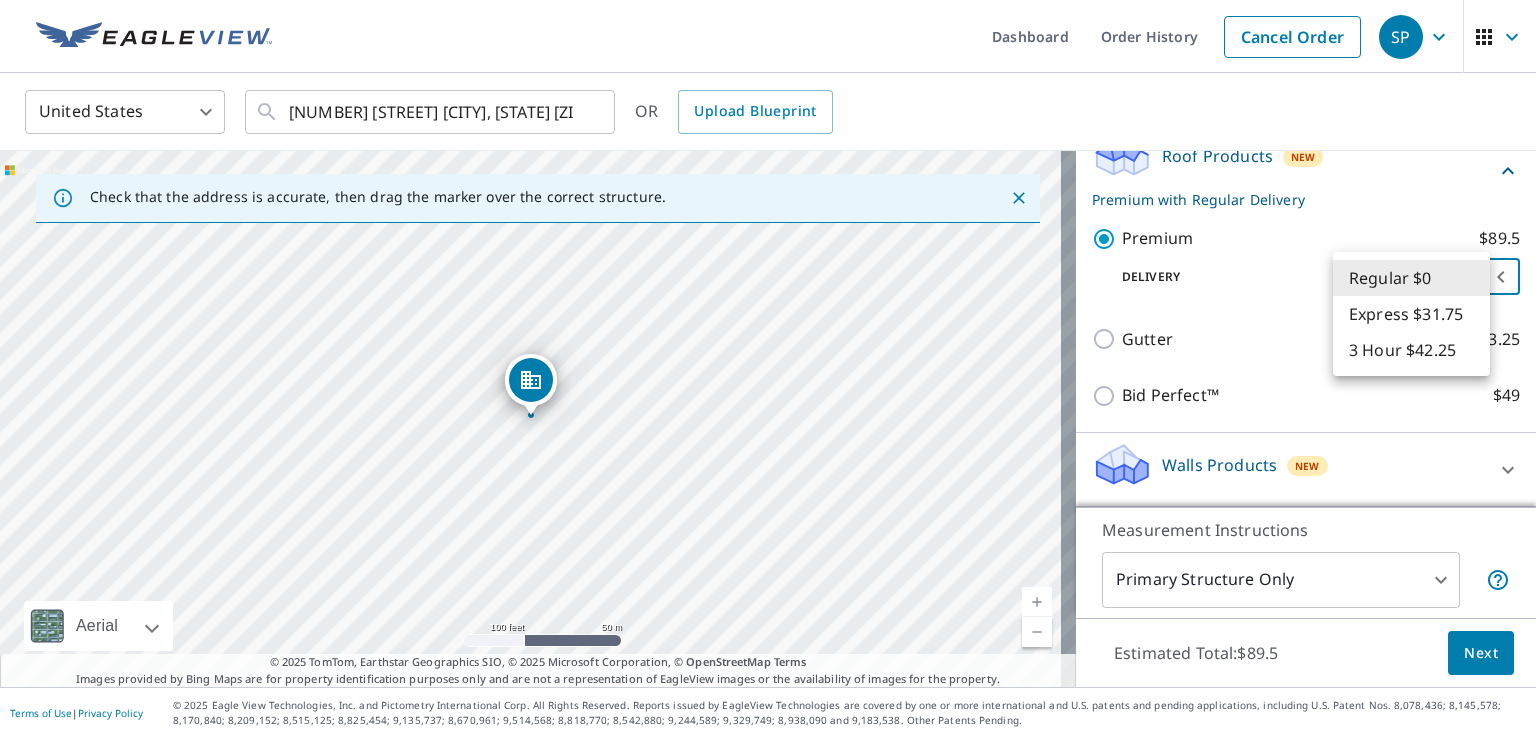 click on "SP SP
Dashboard Order History Cancel Order SP United States US ​ 1524 Normandy Village Pkwy Jacksonville, FL 32221 ​ OR Upload Blueprint Check that the address is accurate, then drag the marker over the correct structure. 1524 Normandy Village Pkwy Jacksonville, FL 32221 Aerial Road A standard road map Aerial A detailed look from above Labels Labels 100 feet 50 m © 2025 TomTom, © Vexcel Imaging, © 2025 Microsoft Corporation,  © OpenStreetMap Terms © 2025 TomTom, Earthstar Geographics SIO, © 2025 Microsoft Corporation, ©   OpenStreetMap   Terms Images provided by Bing Maps are for property identification purposes only and are not a representation of EagleView images or the availability of images for the property. PROPERTY TYPE Residential Commercial Multi-Family This is a complex BUILDING ID 1524 Normandy Village Pkwy, Jacksonville, FL, 32221 Roof Products New Premium with Regular Delivery Premium $89.5 Delivery Regular $0 8 ​ Gutter $23.25 Bid Perfect™ $49 Walls Products New Walls $221.25" at bounding box center [768, 369] 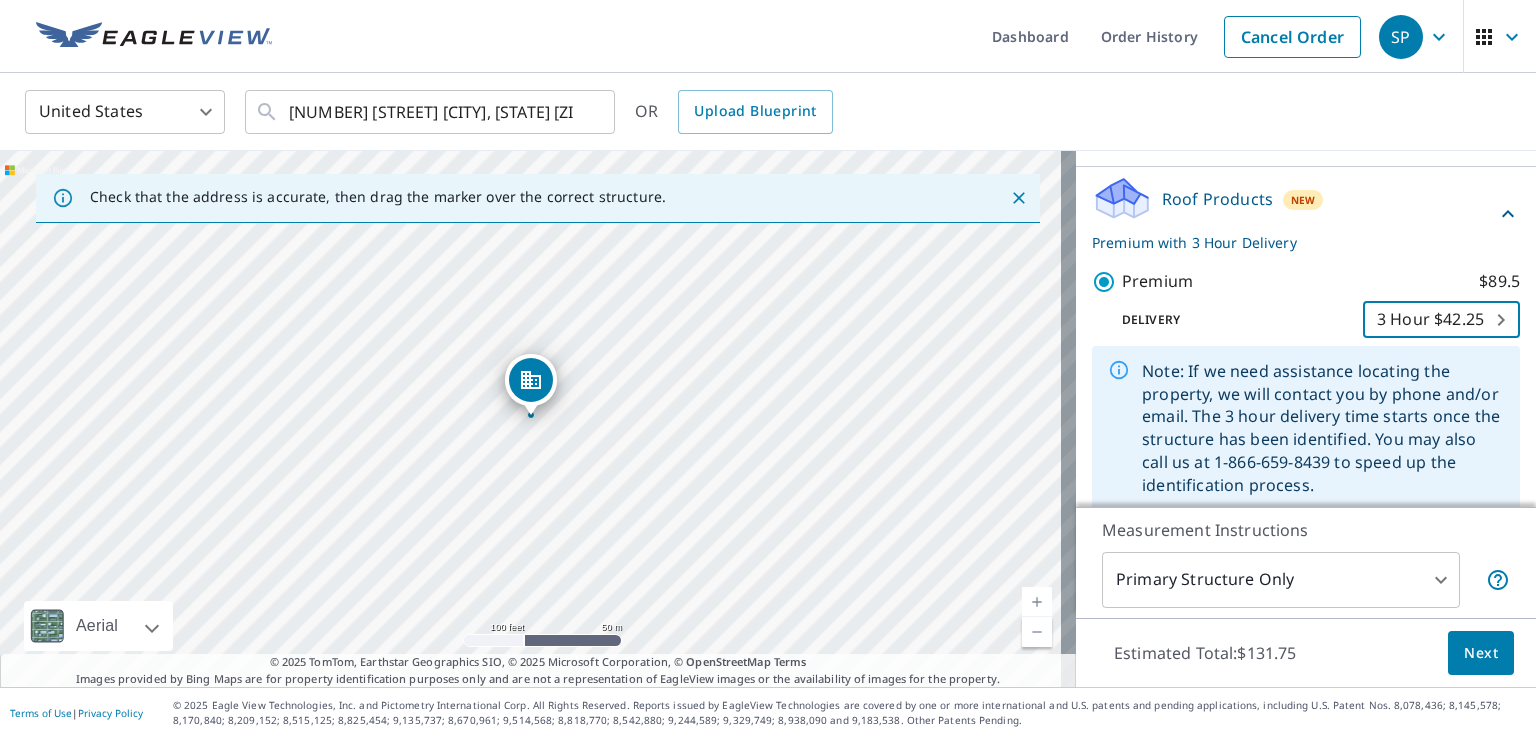 scroll, scrollTop: 156, scrollLeft: 0, axis: vertical 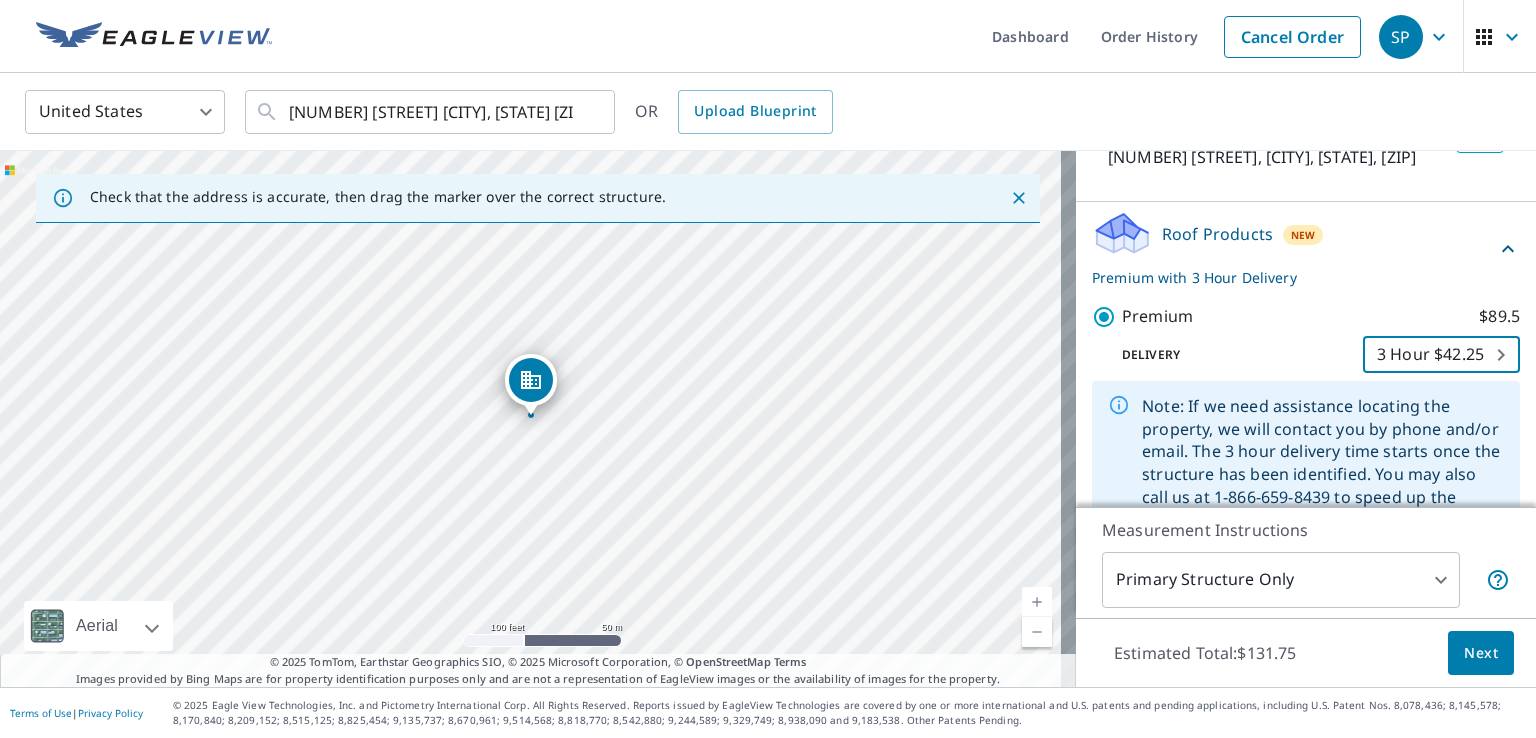 click on "SP SP
Dashboard Order History Cancel Order SP United States US ​ 1524 Normandy Village Pkwy Jacksonville, FL 32221 ​ OR Upload Blueprint Check that the address is accurate, then drag the marker over the correct structure. 1524 Normandy Village Pkwy Jacksonville, FL 32221 Aerial Road A standard road map Aerial A detailed look from above Labels Labels 100 feet 50 m © 2025 TomTom, © Vexcel Imaging, © 2025 Microsoft Corporation,  © OpenStreetMap Terms © 2025 TomTom, Earthstar Geographics SIO, © 2025 Microsoft Corporation, ©   OpenStreetMap   Terms Images provided by Bing Maps are for property identification purposes only and are not a representation of EagleView images or the availability of images for the property. PROPERTY TYPE Residential Commercial Multi-Family This is a complex BUILDING ID 1524 Normandy Village Pkwy, Jacksonville, FL, 32221 Roof Products New Premium with 3 Hour Delivery Premium $89.5 Delivery 3 Hour $42.25 7 ​ Gutter $23.25 Bid Perfect™ $49 Walls Products New Walls 2 ​" at bounding box center (768, 369) 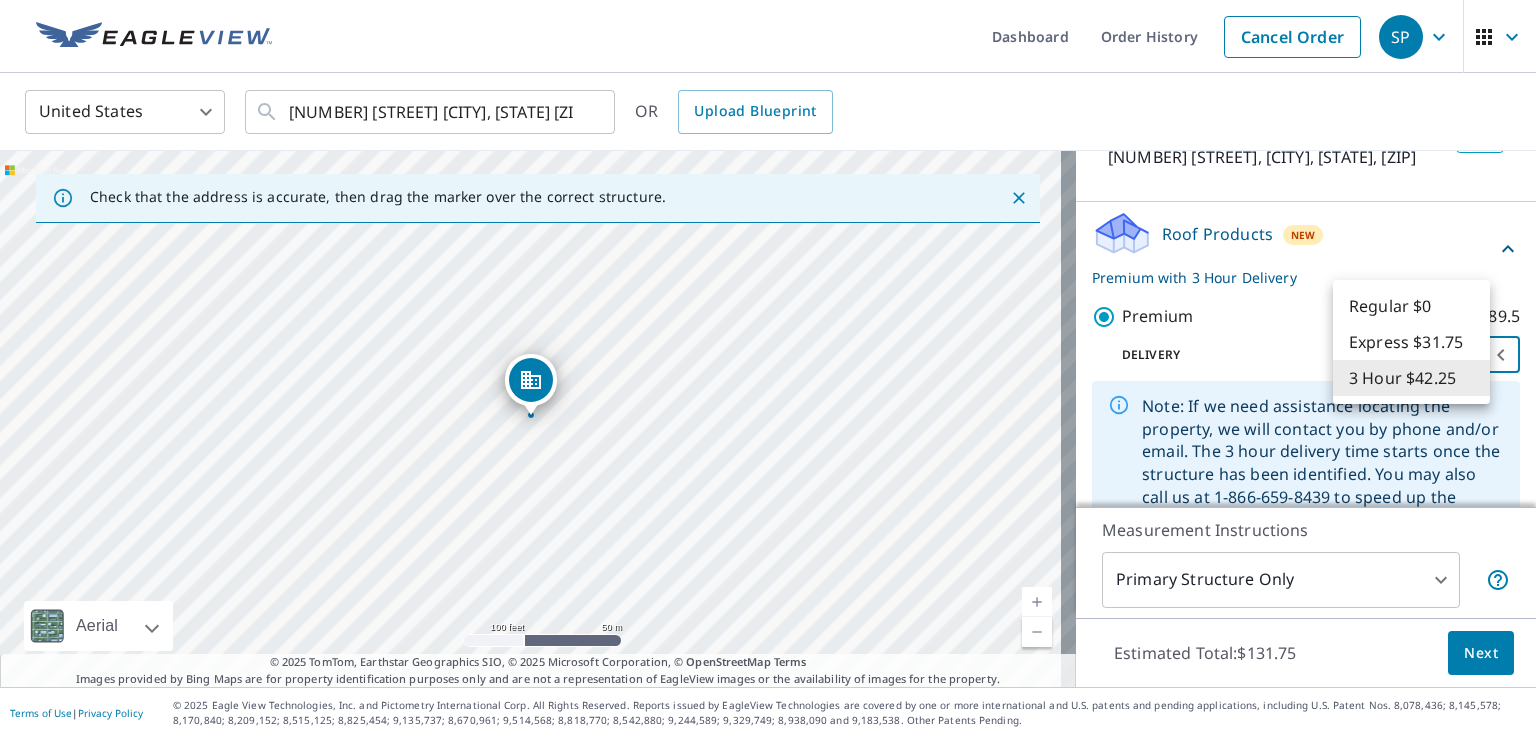 click on "Regular $0" at bounding box center (1411, 306) 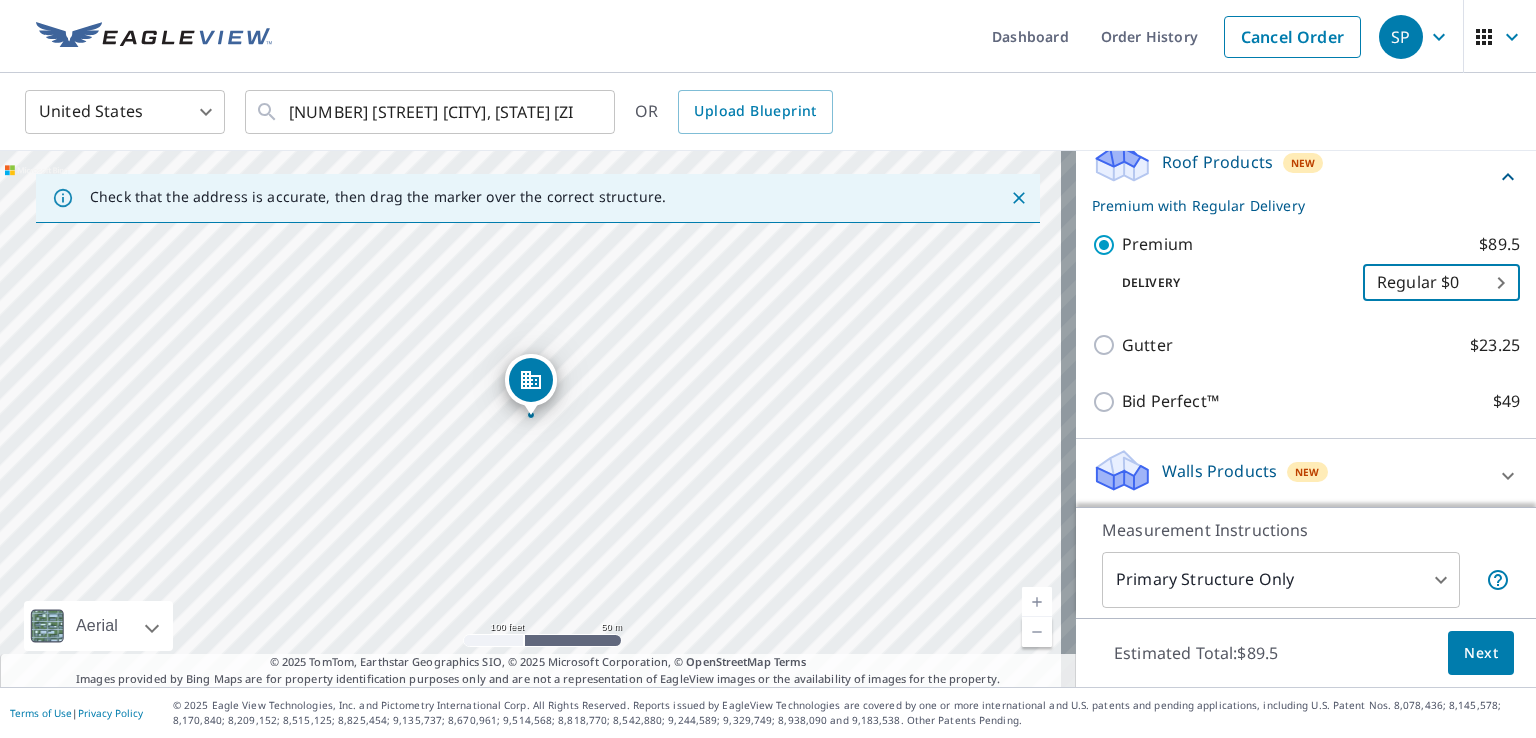 scroll, scrollTop: 256, scrollLeft: 0, axis: vertical 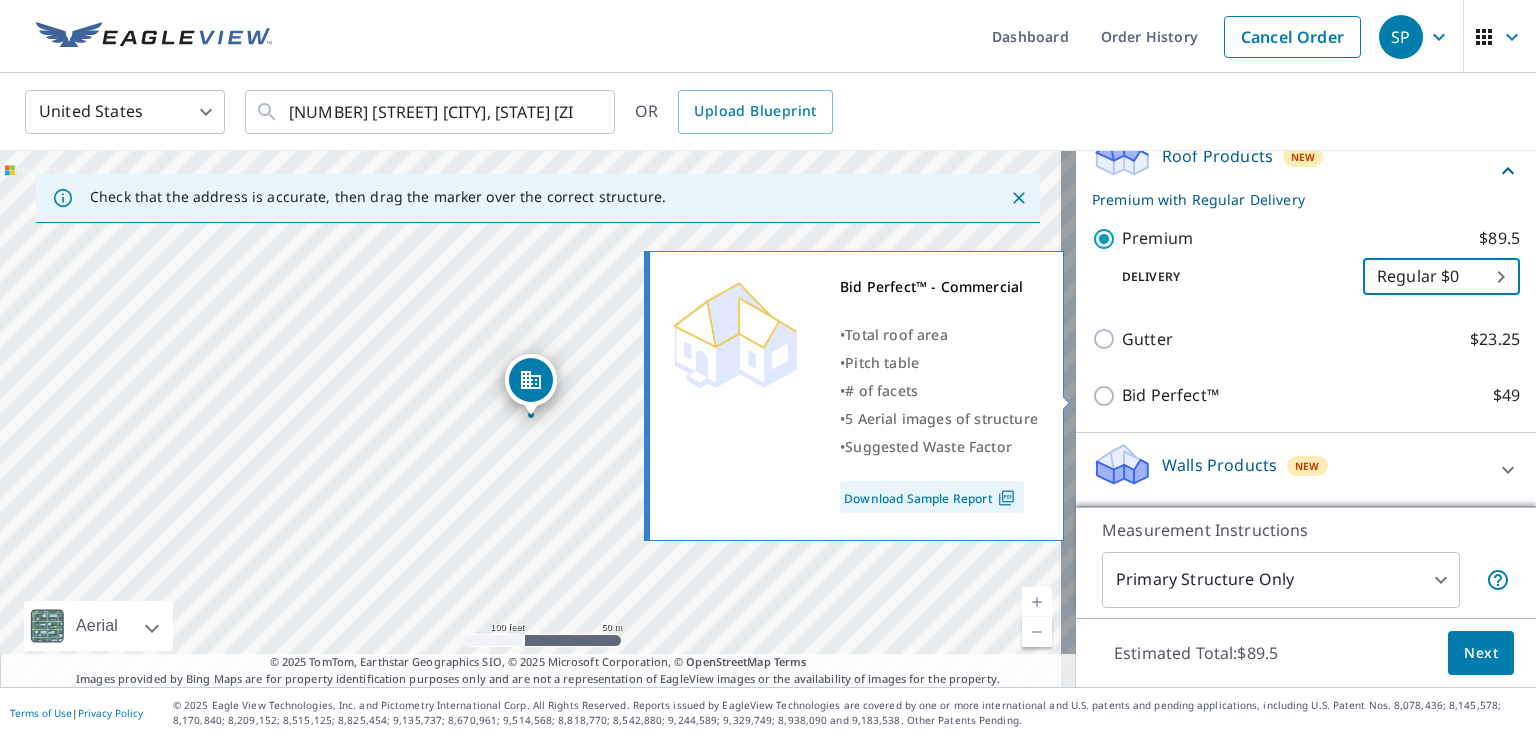 click on "Bid Perfect™" at bounding box center [1170, 395] 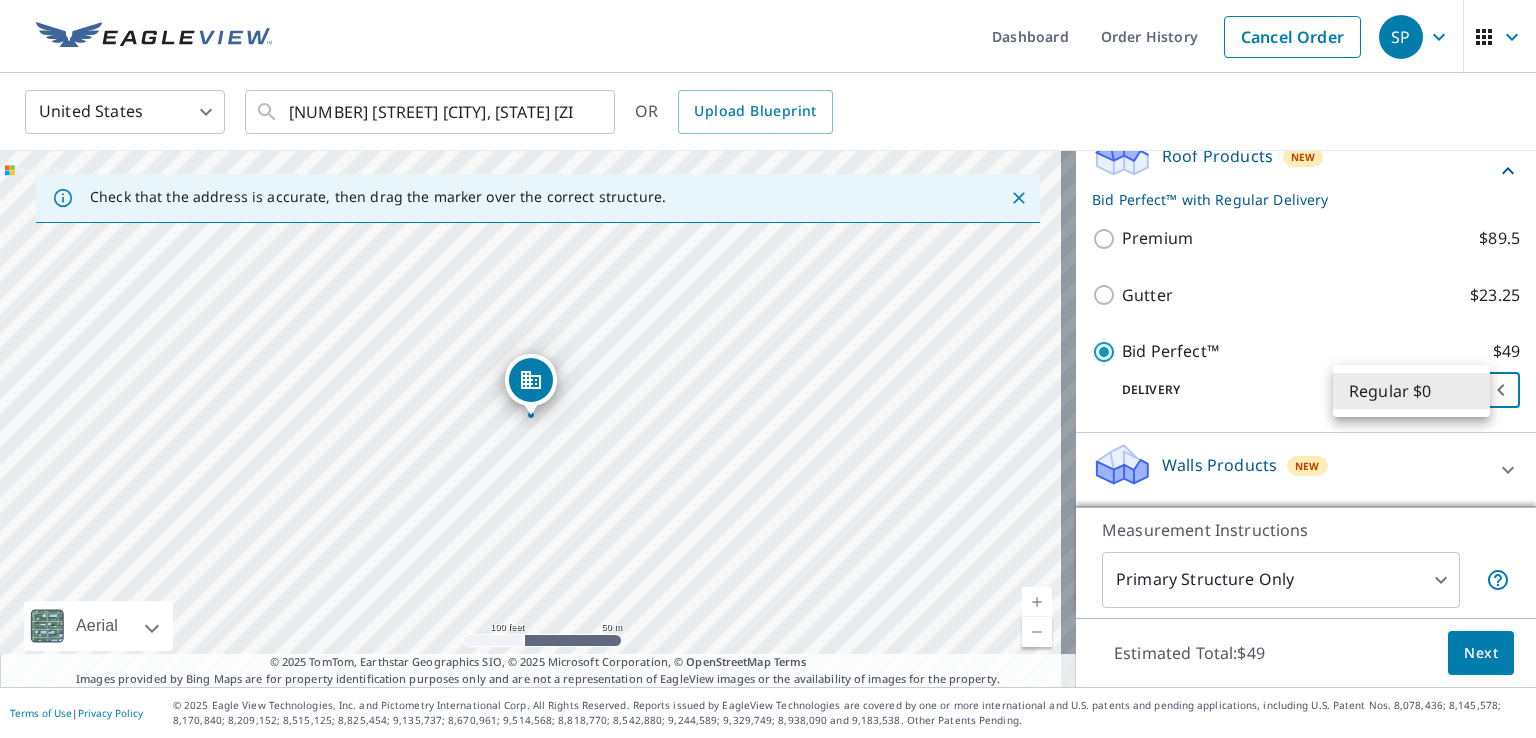 click on "SP SP
Dashboard Order History Cancel Order SP United States US ​ 1524 Normandy Village Pkwy Jacksonville, FL 32221 ​ OR Upload Blueprint Check that the address is accurate, then drag the marker over the correct structure. 1524 Normandy Village Pkwy Jacksonville, FL 32221 Aerial Road A standard road map Aerial A detailed look from above Labels Labels 100 feet 50 m © 2025 TomTom, © Vexcel Imaging, © 2025 Microsoft Corporation,  © OpenStreetMap Terms © 2025 TomTom, Earthstar Geographics SIO, © 2025 Microsoft Corporation, ©   OpenStreetMap   Terms Images provided by Bing Maps are for property identification purposes only and are not a representation of EagleView images or the availability of images for the property. PROPERTY TYPE Residential Commercial Multi-Family This is a complex BUILDING ID 1524 Normandy Village Pkwy, Jacksonville, FL, 32221 Roof Products New Bid Perfect™ with Regular Delivery Premium $89.5 Gutter $23.25 Bid Perfect™ $49 Delivery Regular $0 8 ​ Walls Products New Walls" at bounding box center (768, 369) 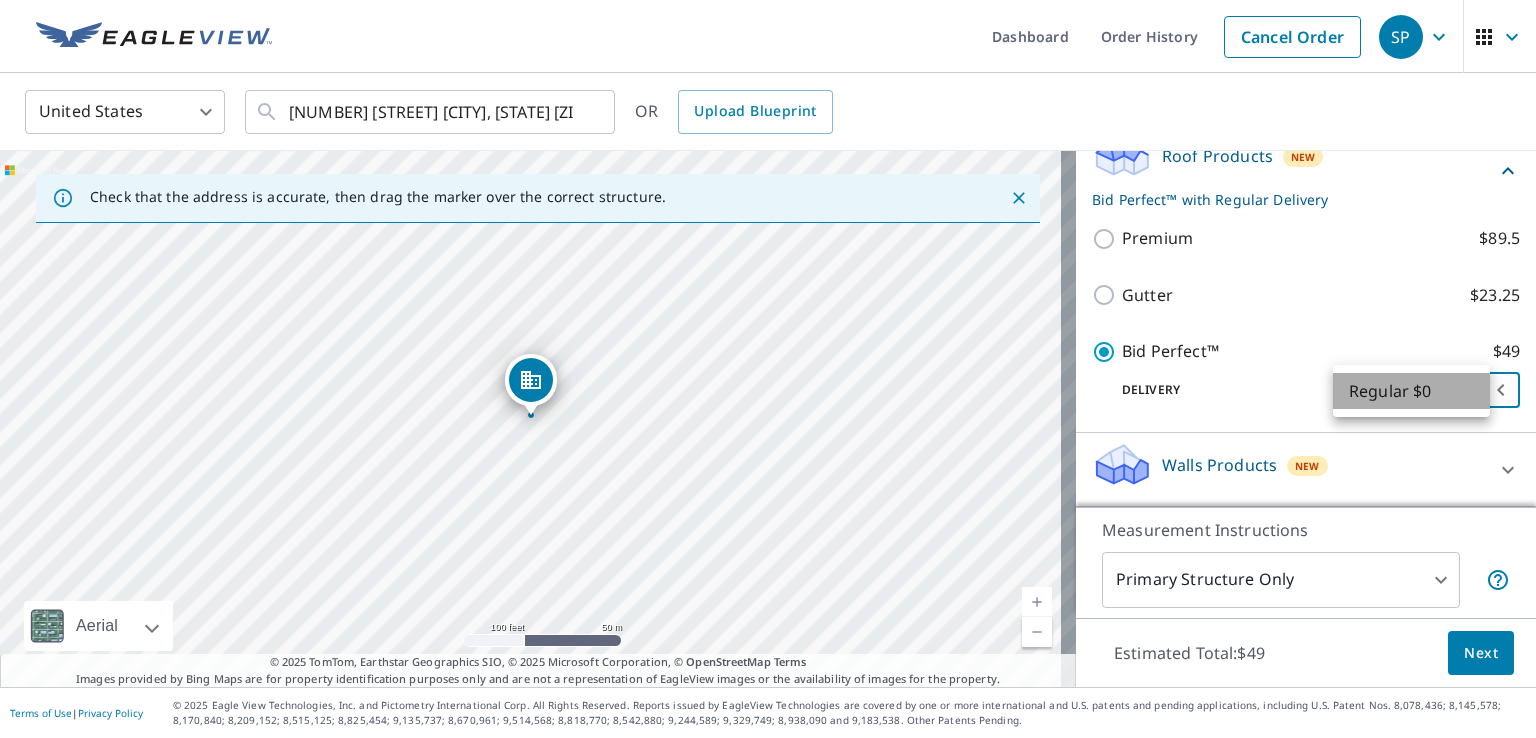 click on "Regular $0" at bounding box center (1411, 391) 